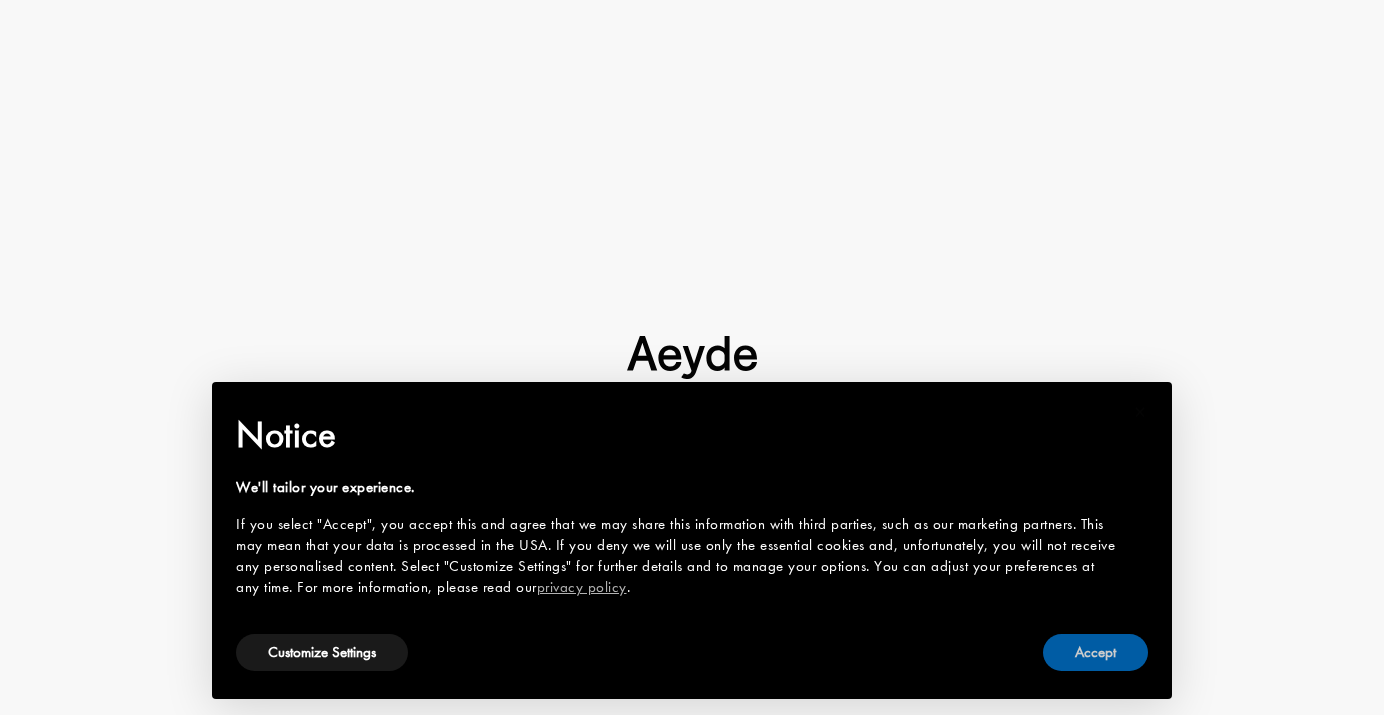 click on "Accept" at bounding box center [1095, 652] 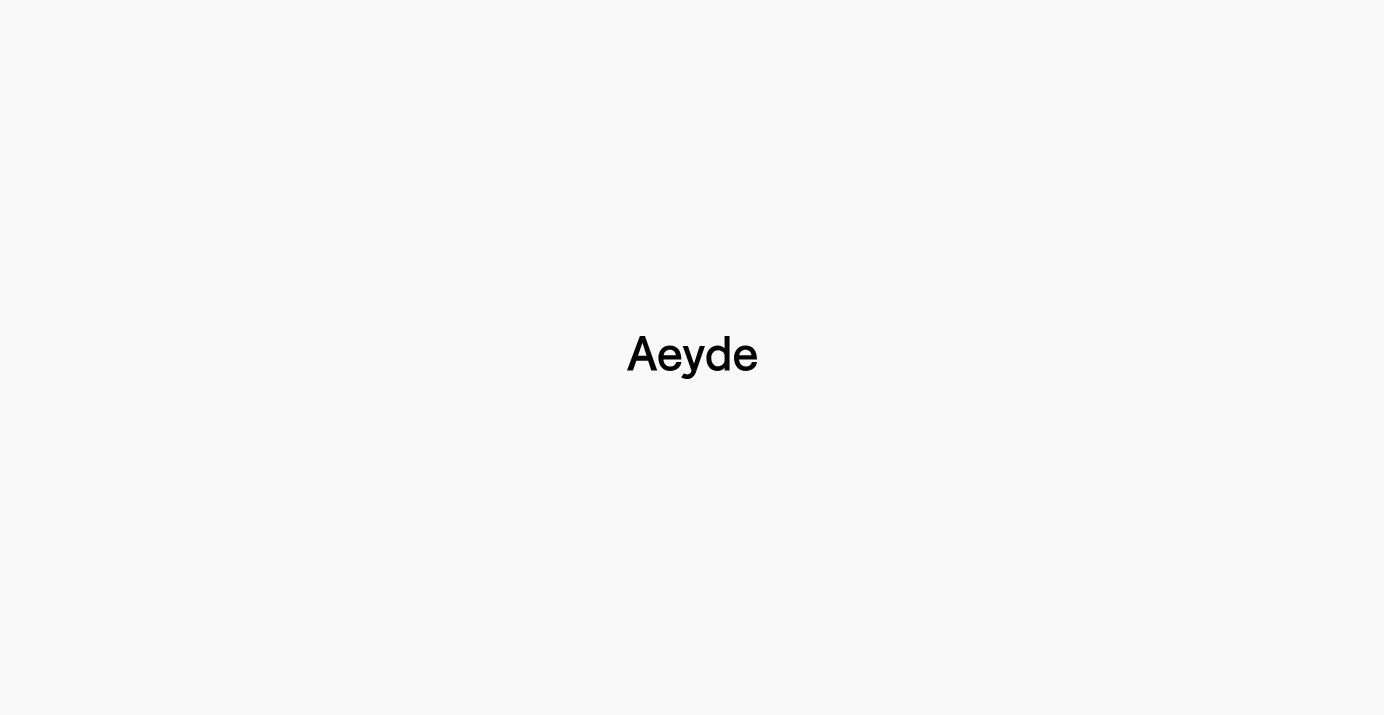 click at bounding box center (692, 357) 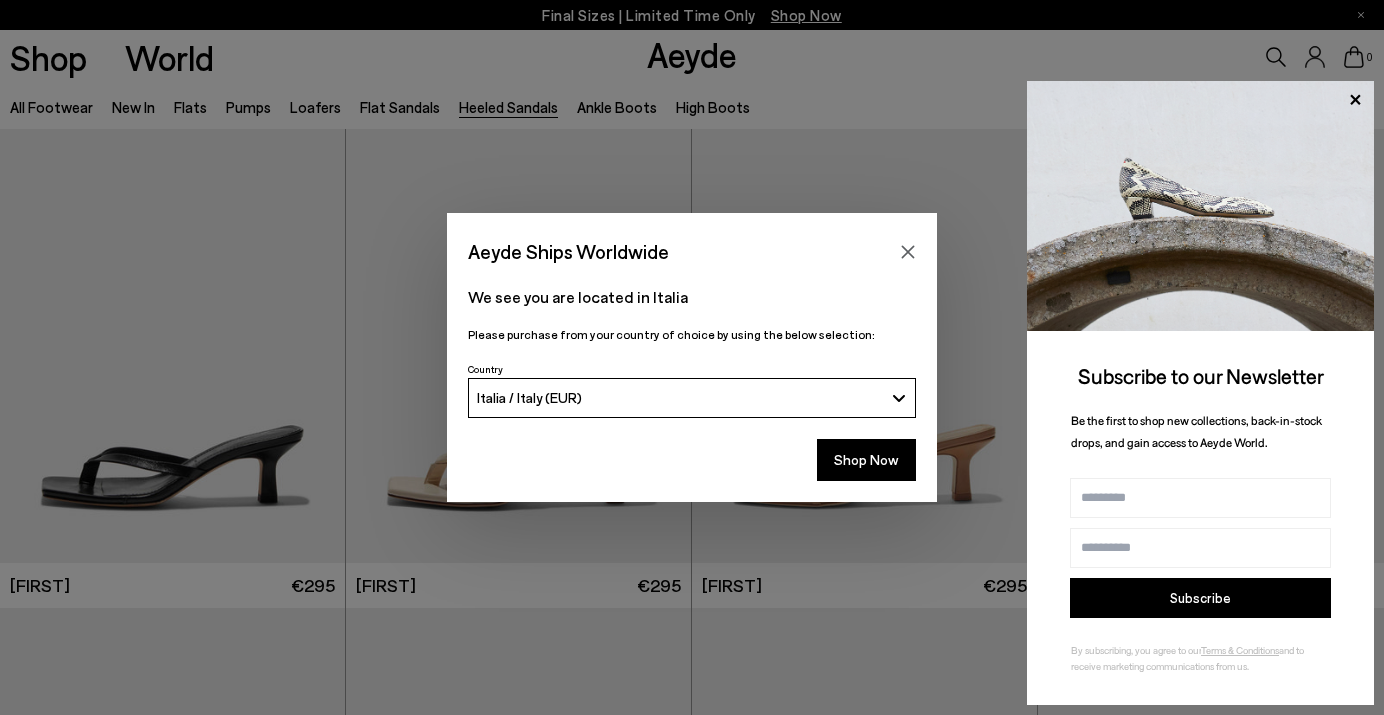scroll, scrollTop: 0, scrollLeft: 0, axis: both 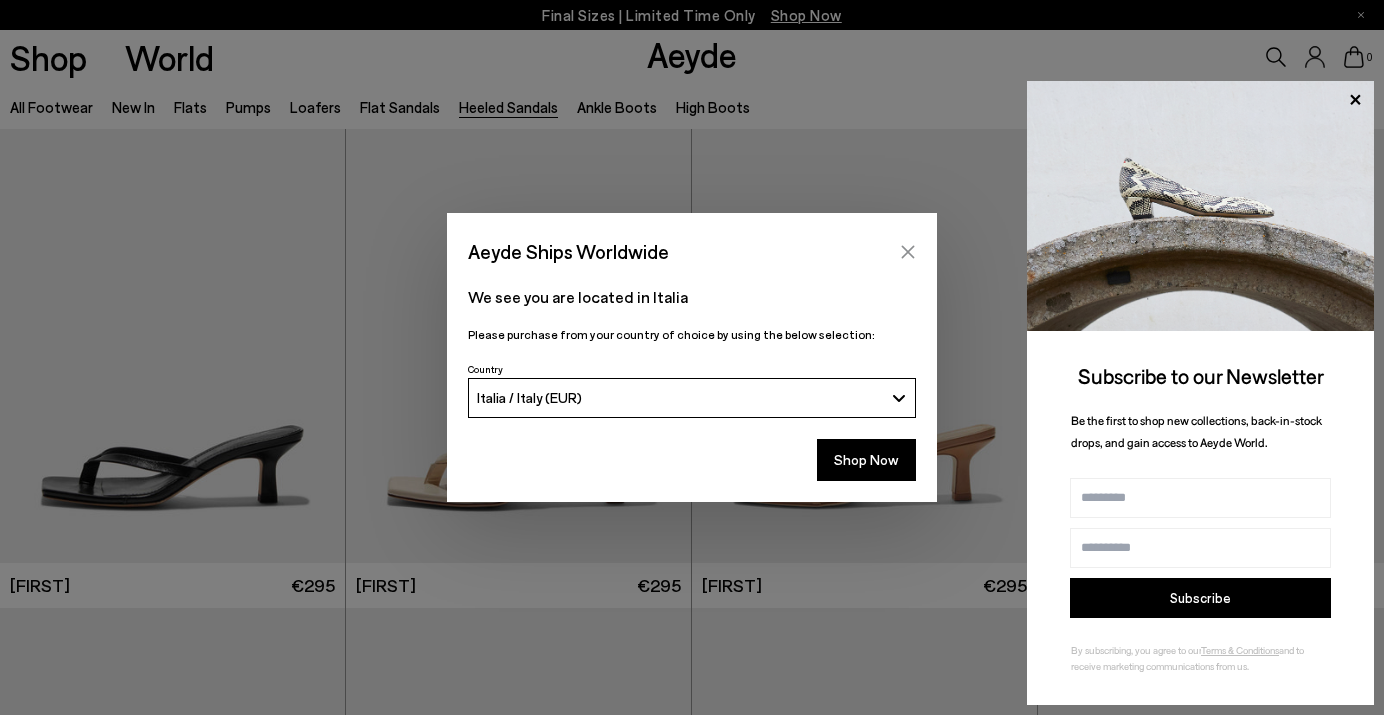 click 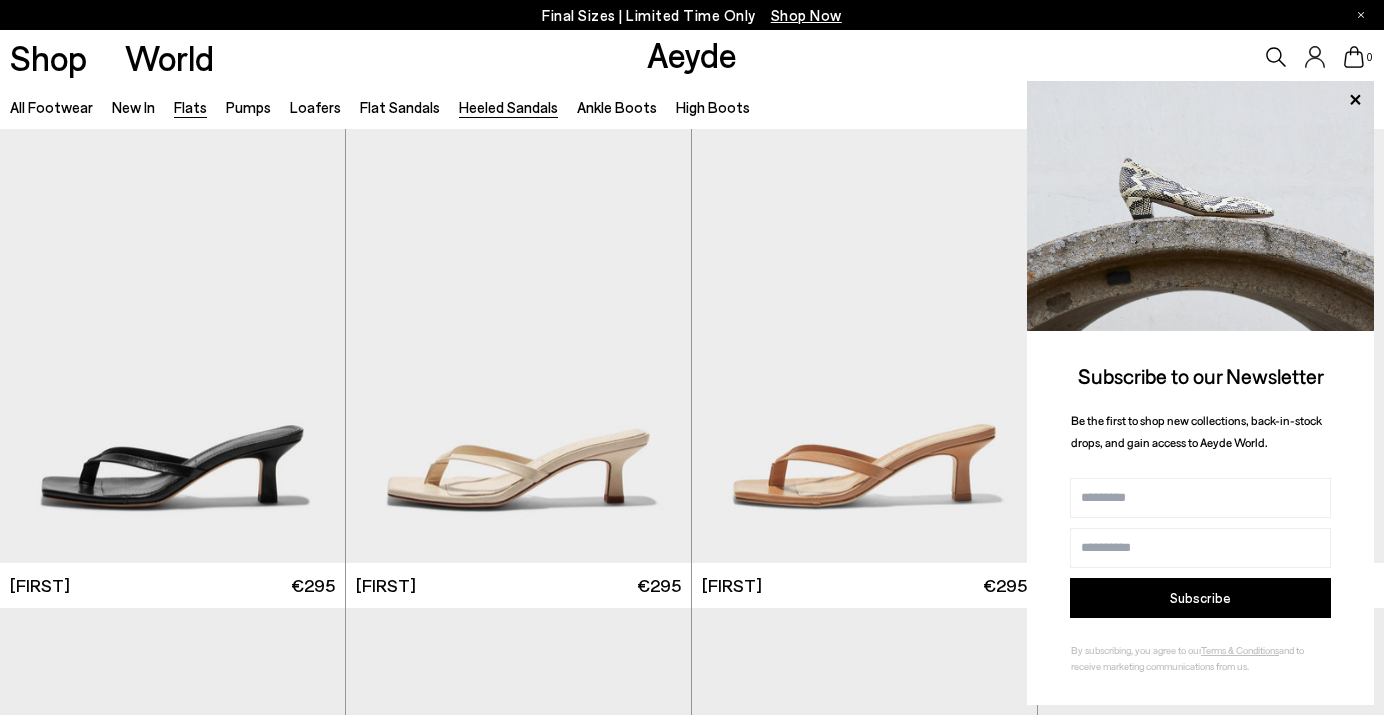 click on "Flats" at bounding box center (190, 107) 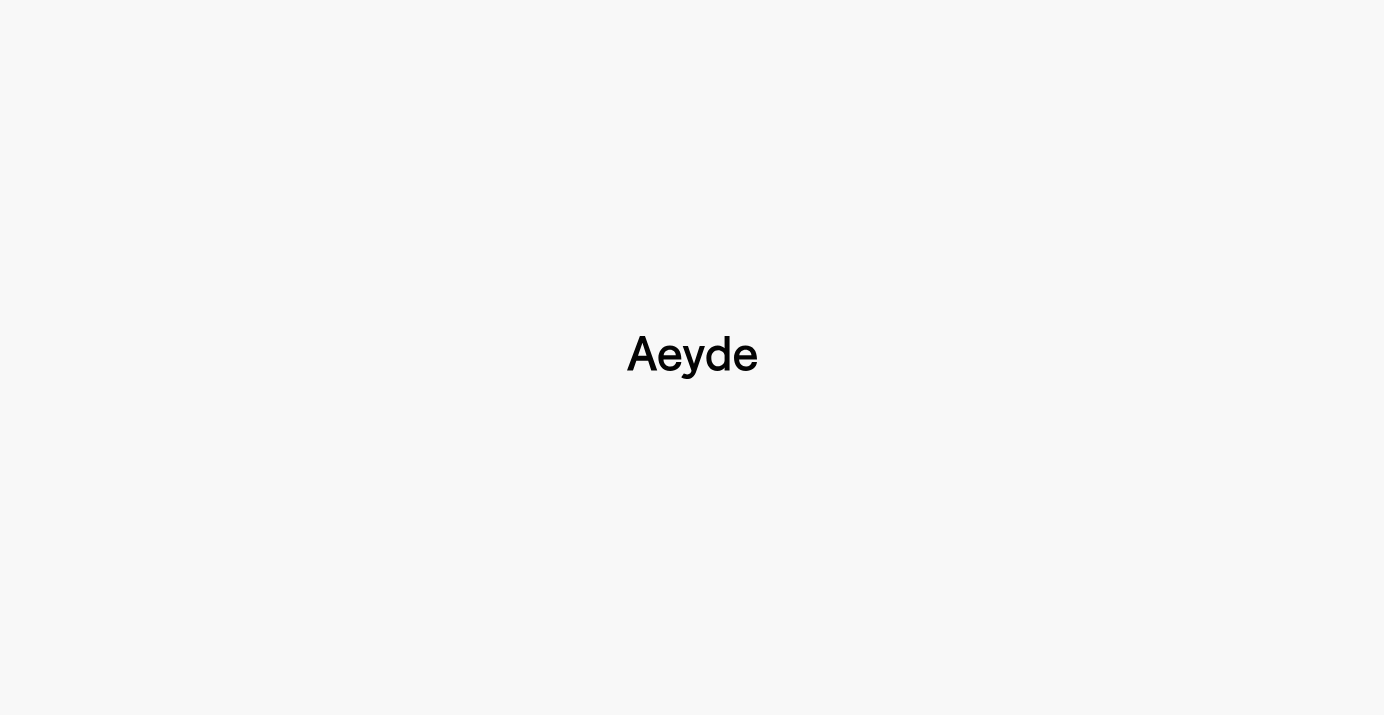 scroll, scrollTop: 0, scrollLeft: 0, axis: both 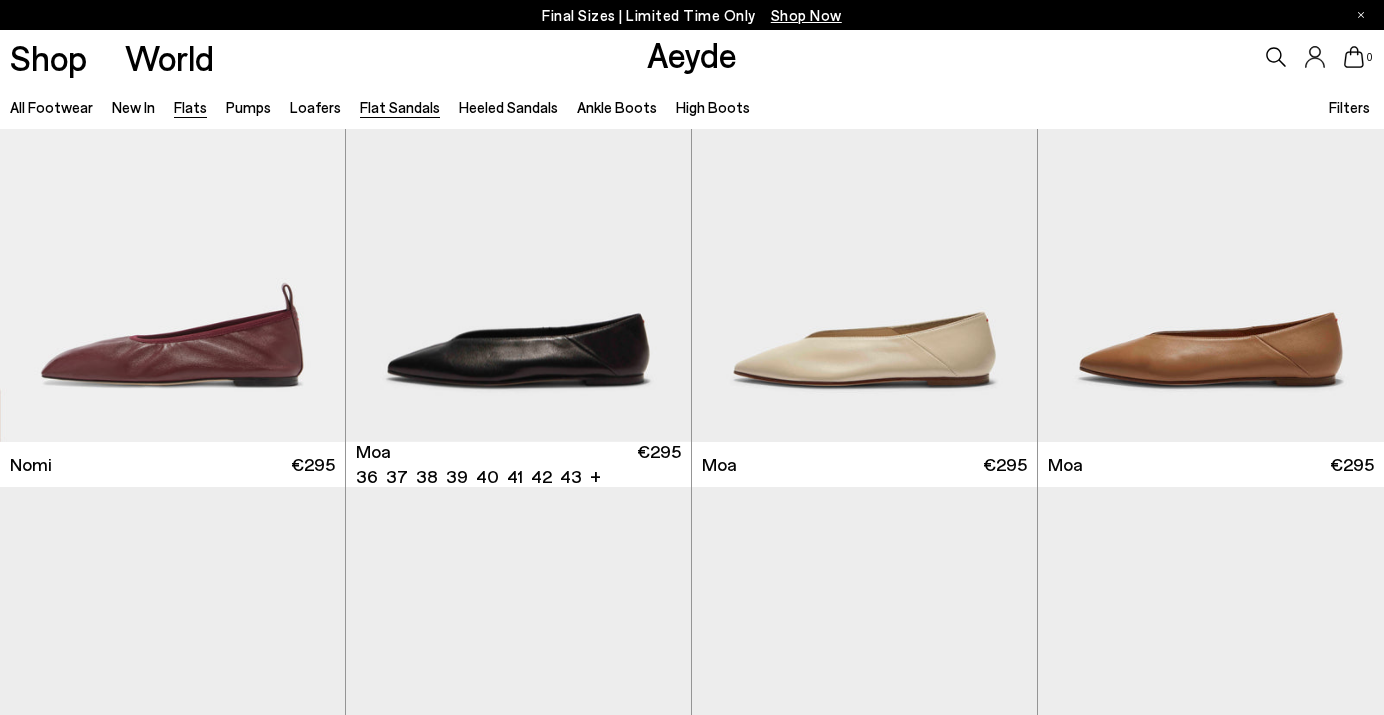 click on "Flat Sandals" at bounding box center (400, 107) 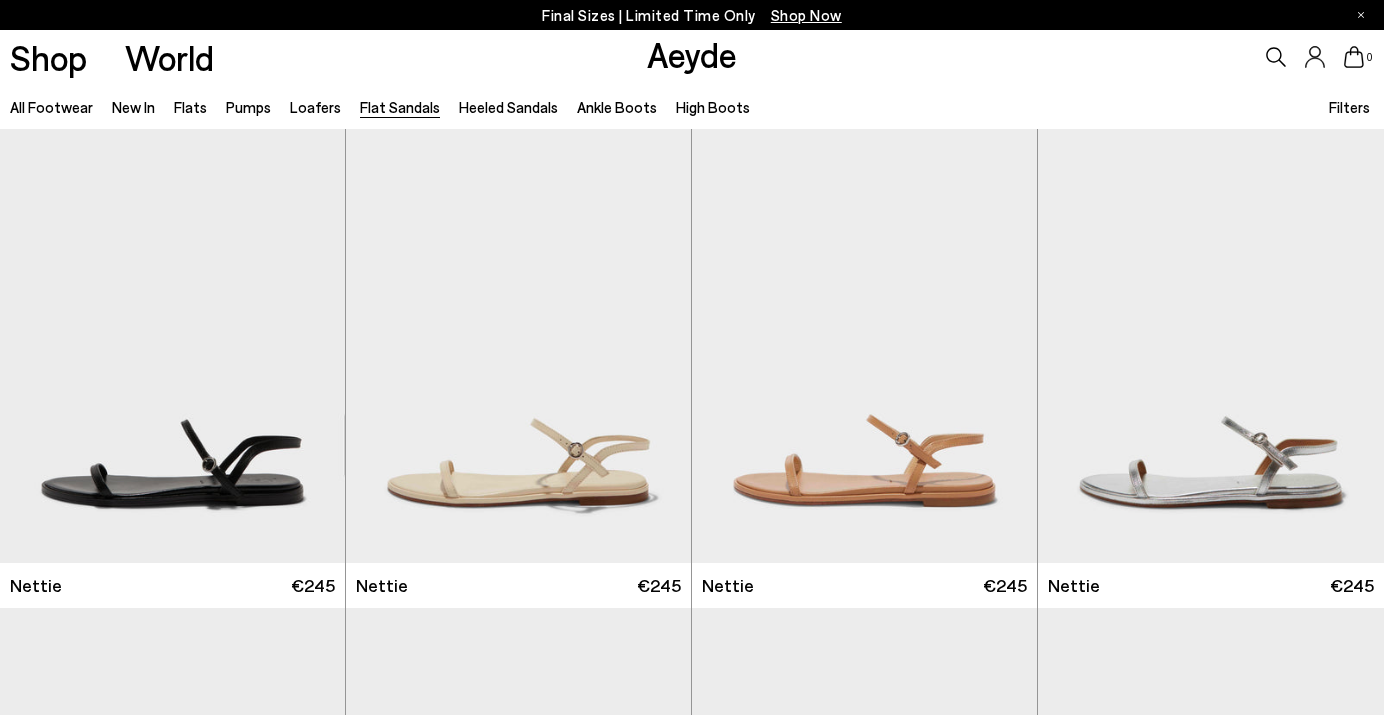 scroll, scrollTop: 0, scrollLeft: 0, axis: both 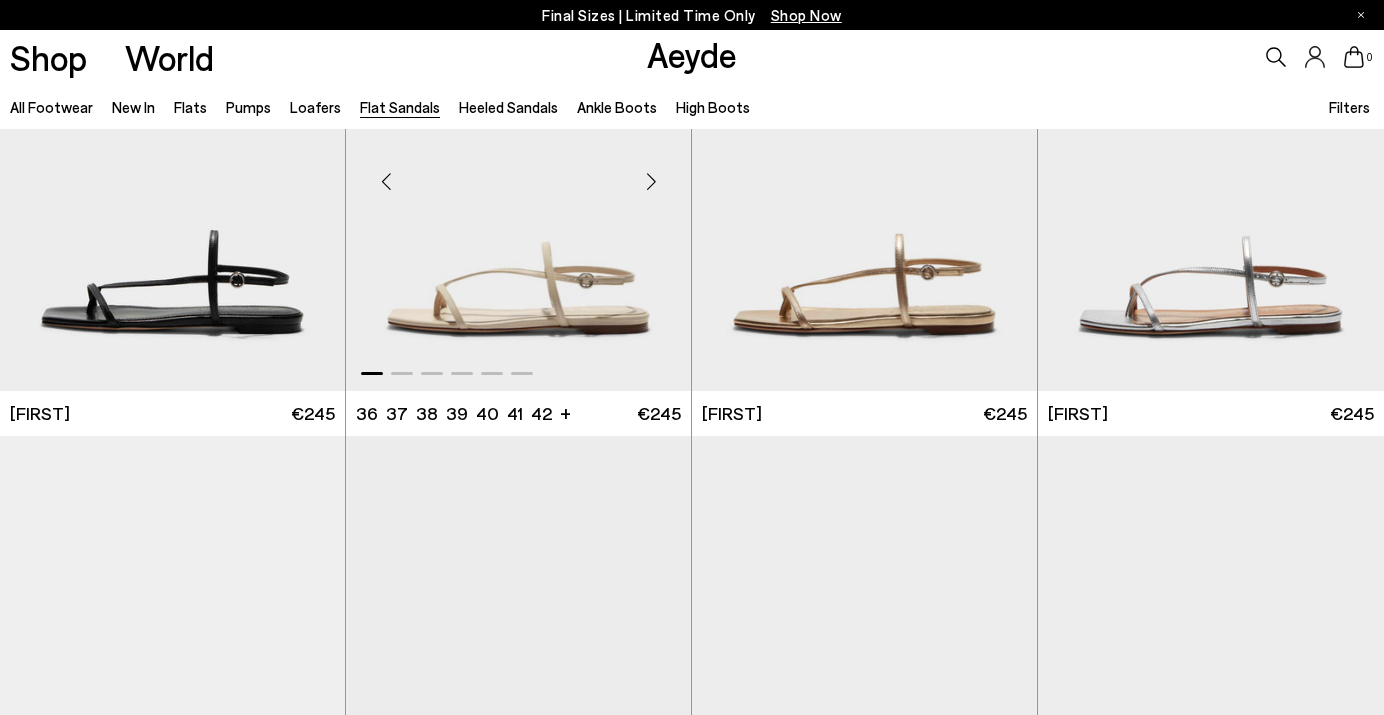 click at bounding box center [518, 174] 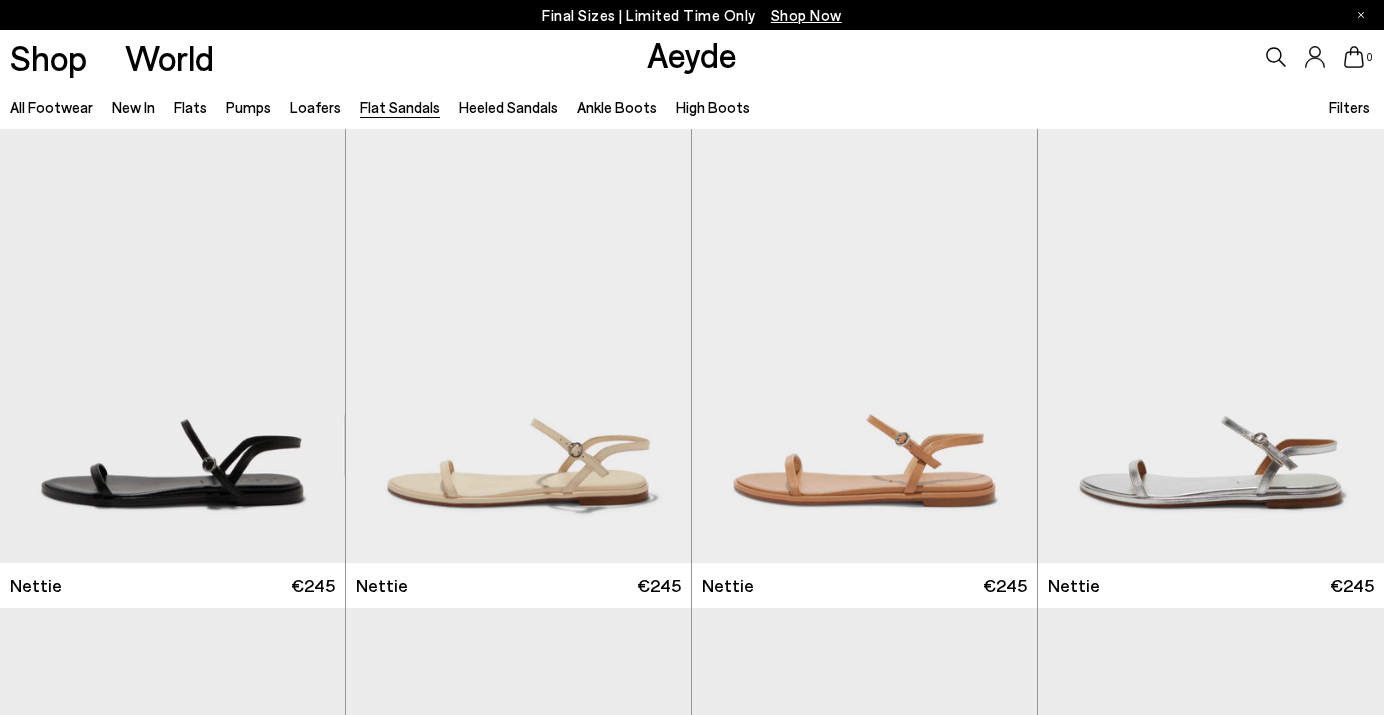 scroll, scrollTop: 0, scrollLeft: 0, axis: both 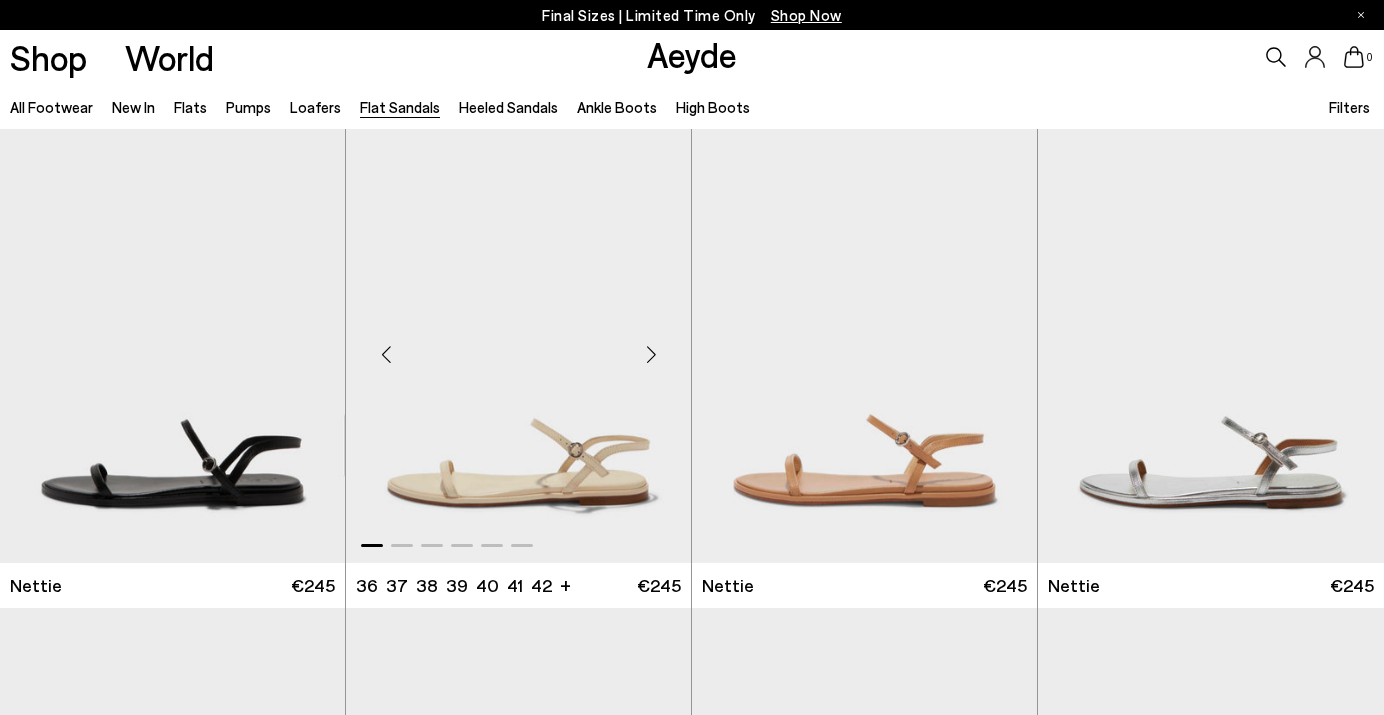 click at bounding box center [518, 346] 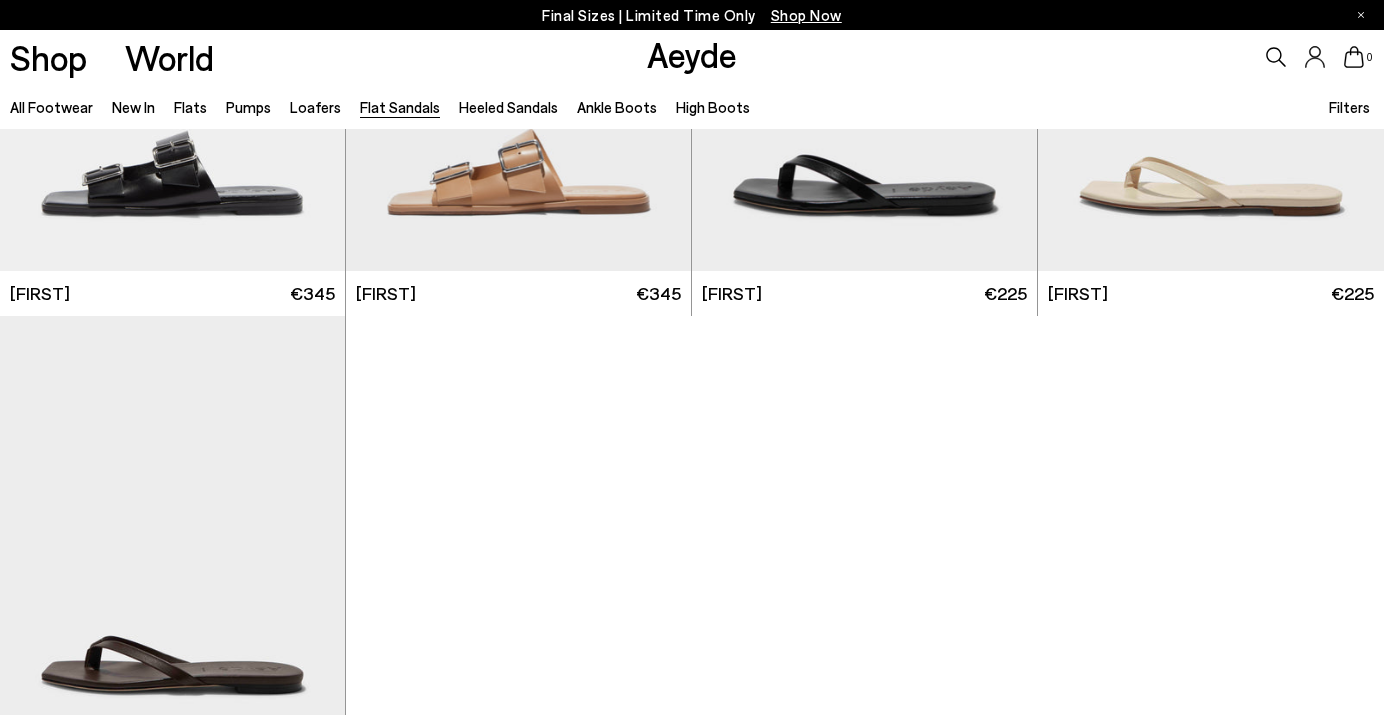 scroll, scrollTop: 2665, scrollLeft: 0, axis: vertical 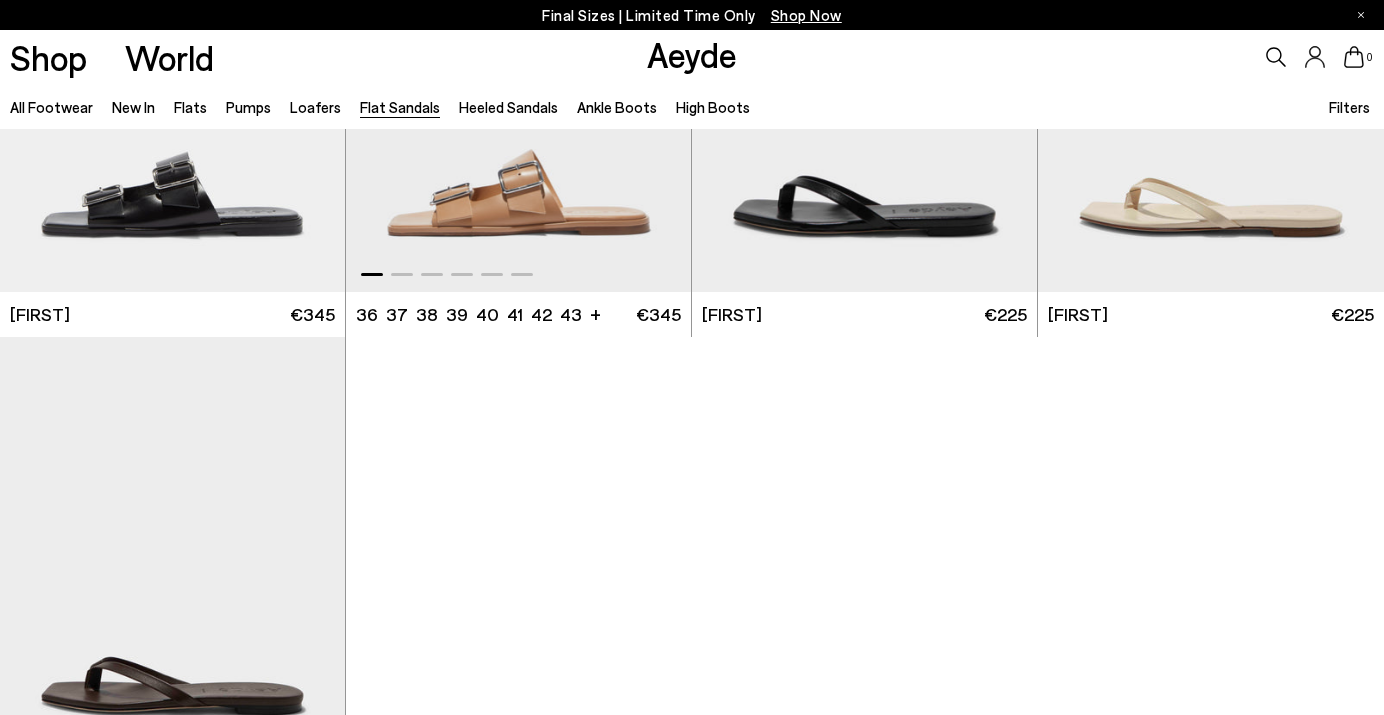 click at bounding box center (518, 76) 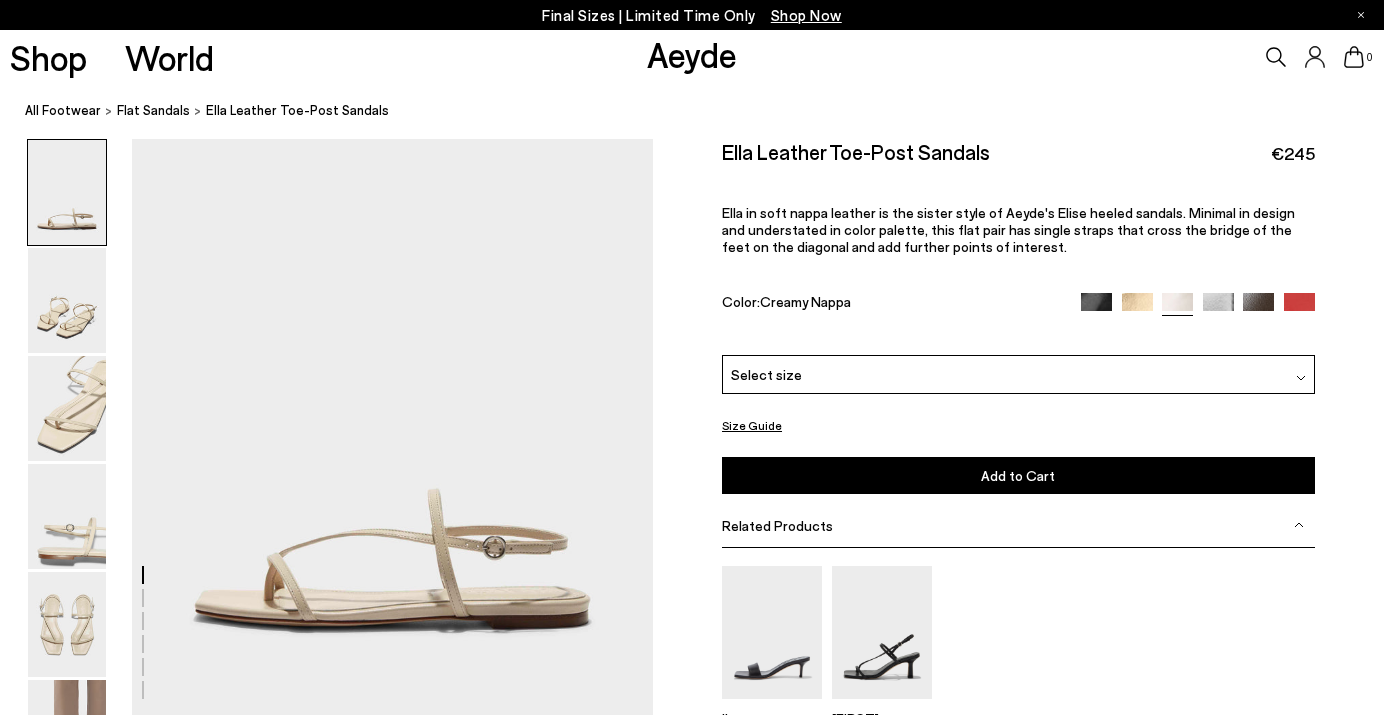scroll, scrollTop: 0, scrollLeft: 0, axis: both 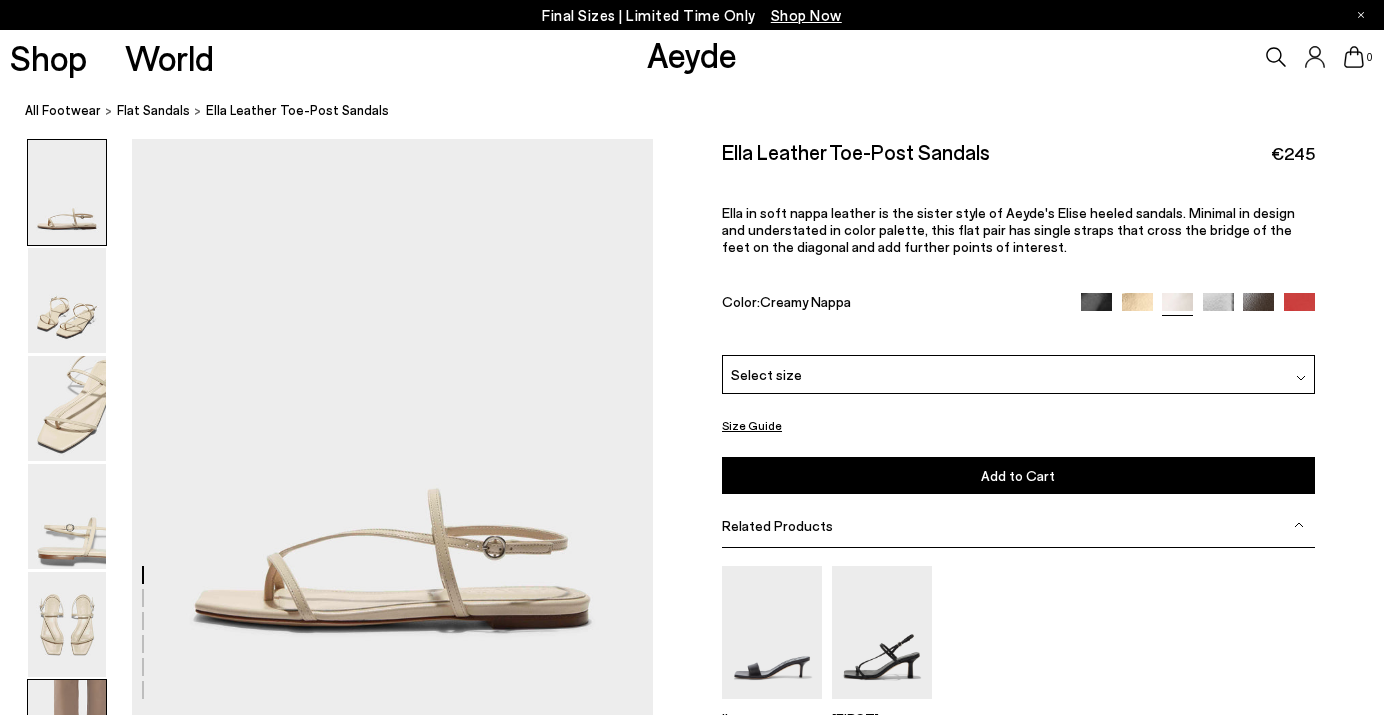 click at bounding box center (67, 732) 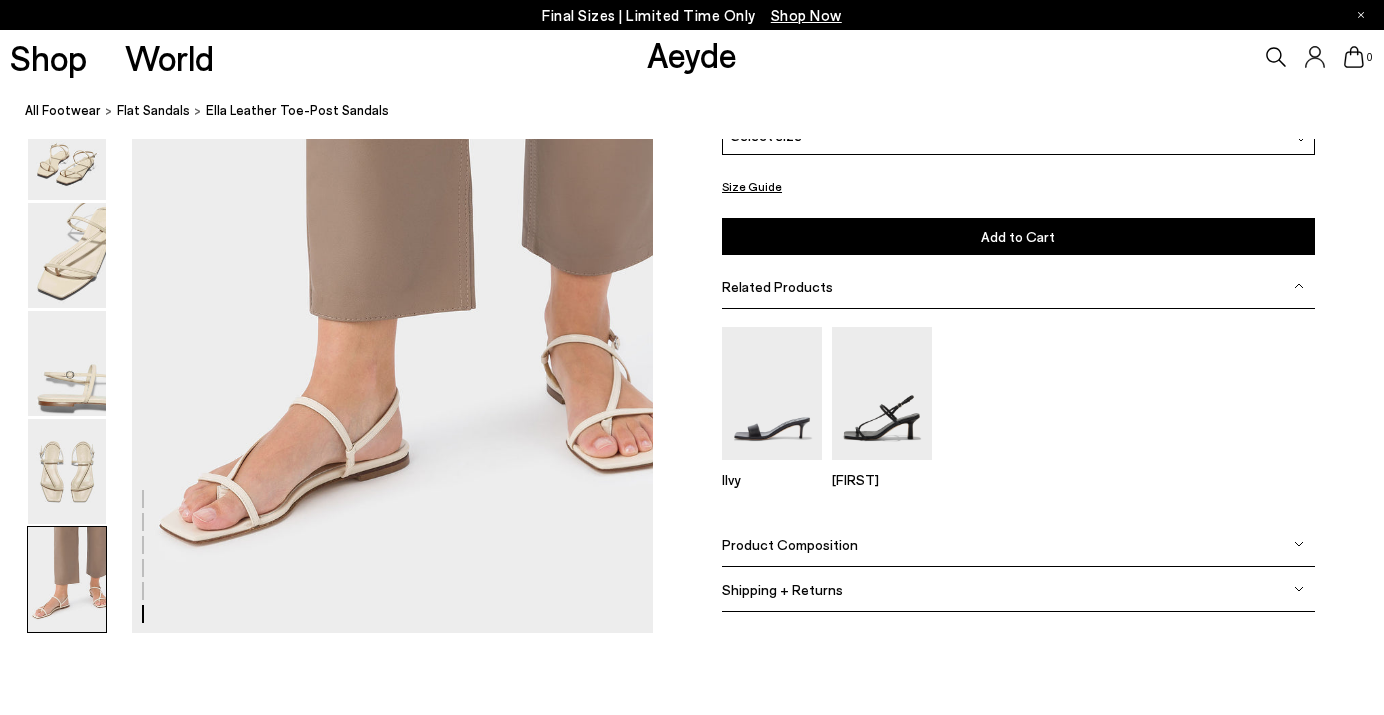 scroll, scrollTop: 3566, scrollLeft: 3, axis: both 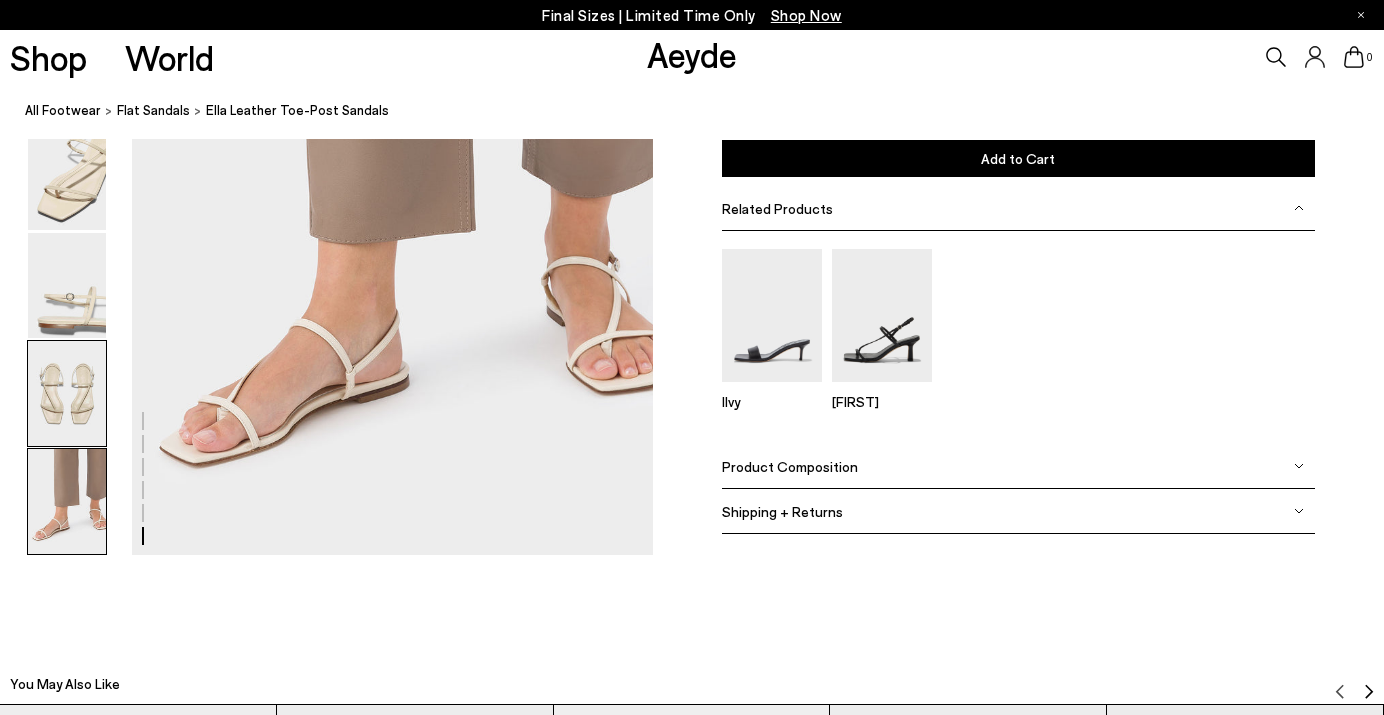 click at bounding box center (67, 393) 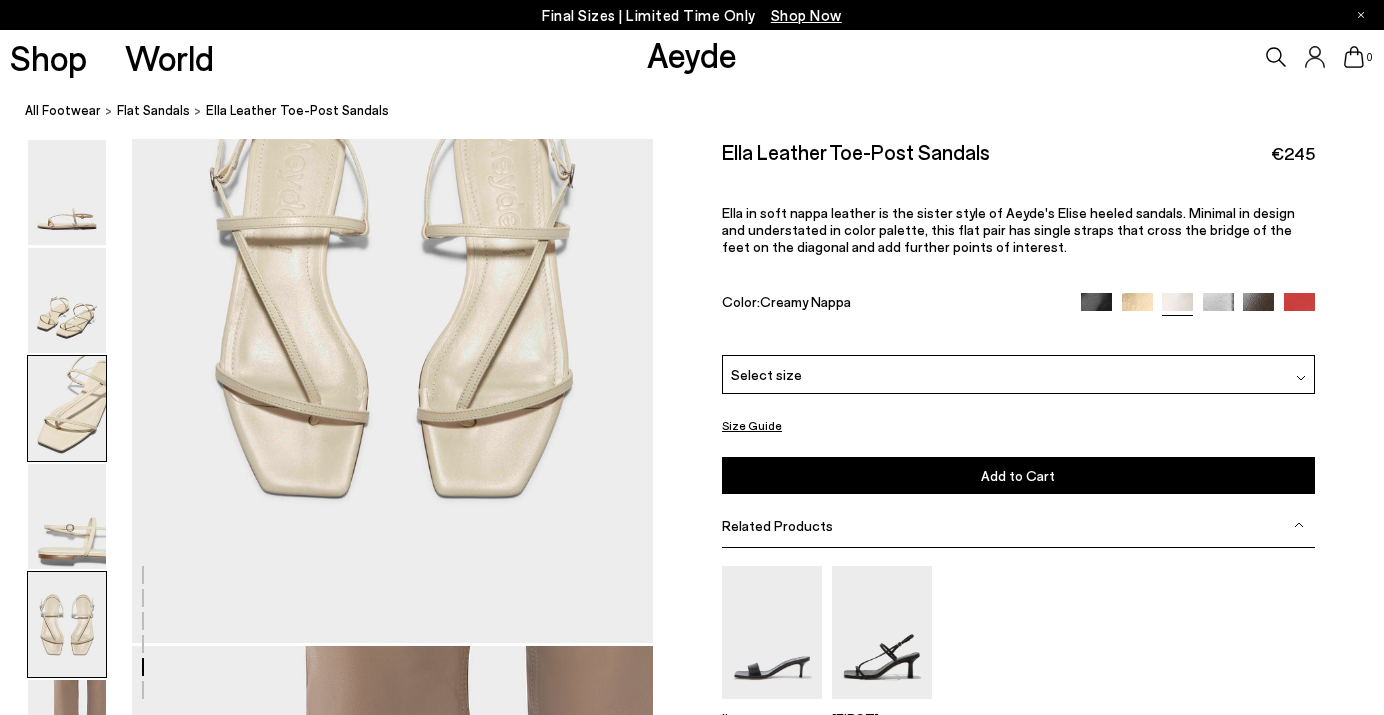 scroll, scrollTop: 2672, scrollLeft: 4, axis: both 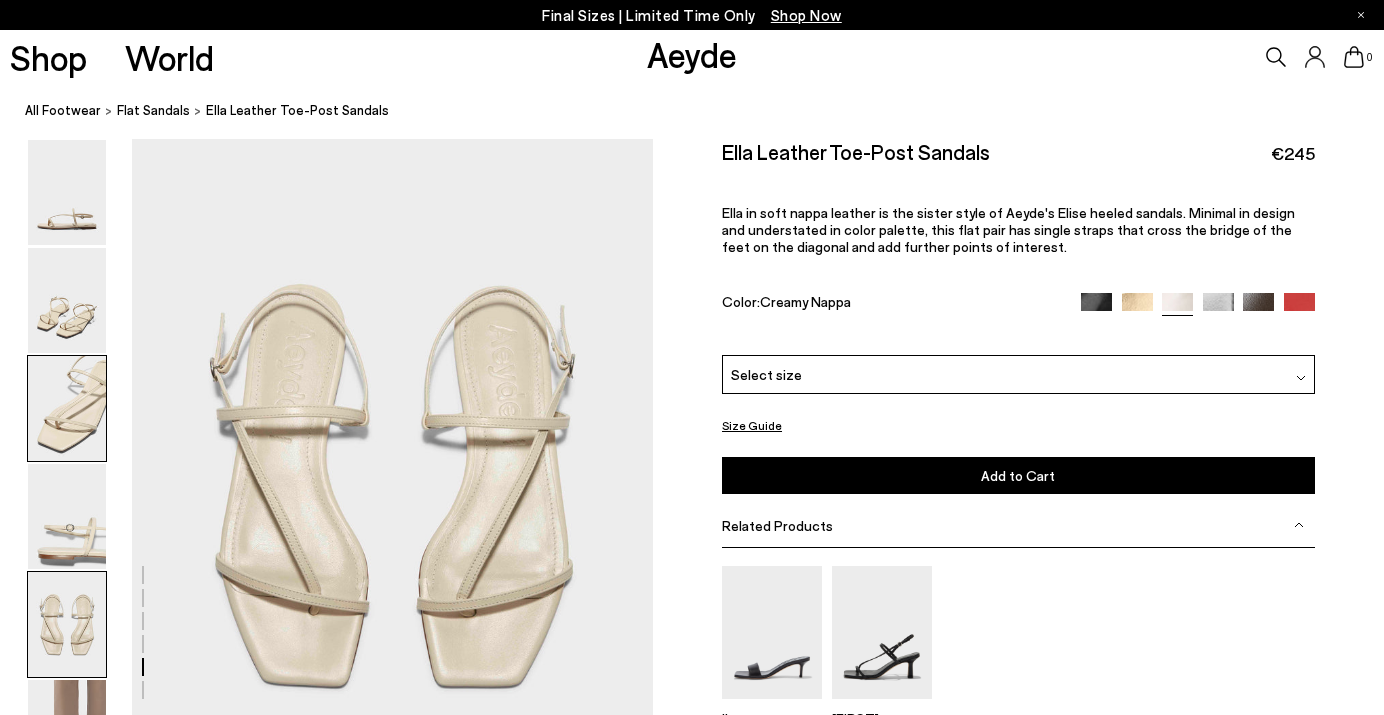 click at bounding box center (67, 408) 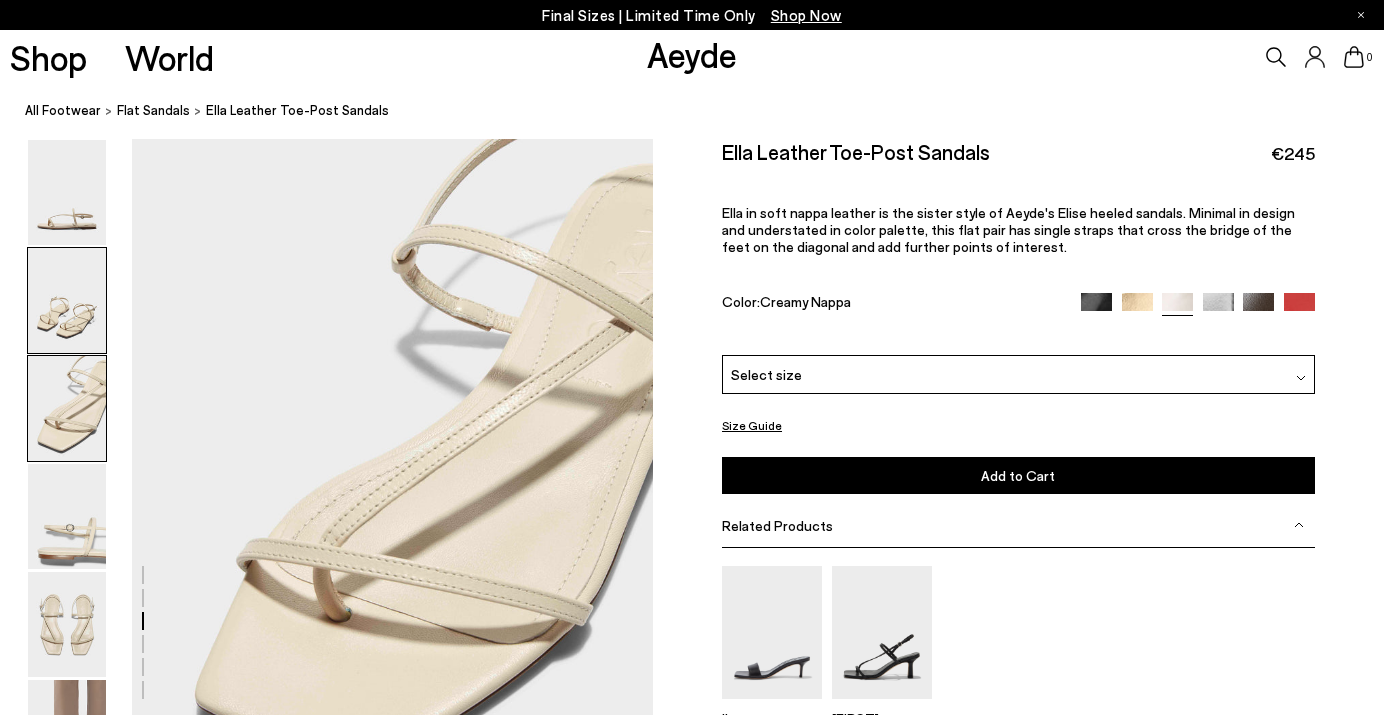 click at bounding box center (67, 300) 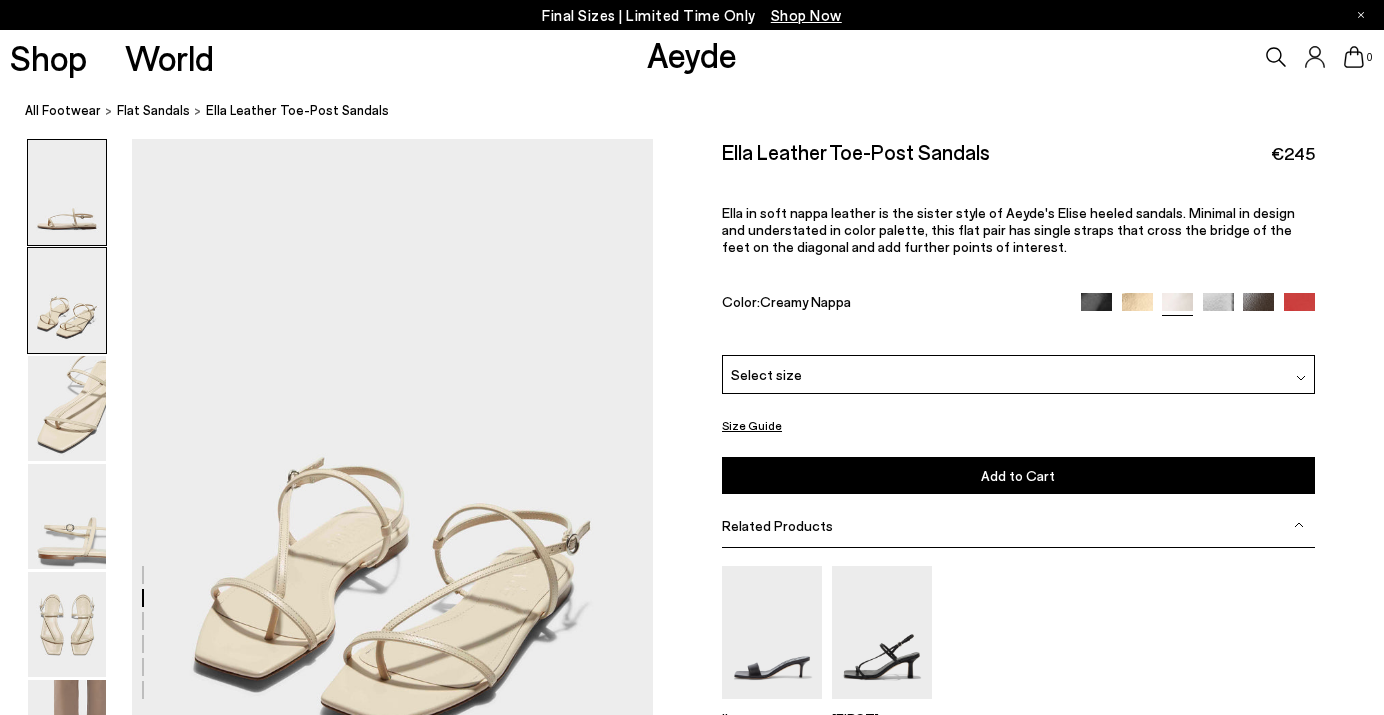click at bounding box center [67, 192] 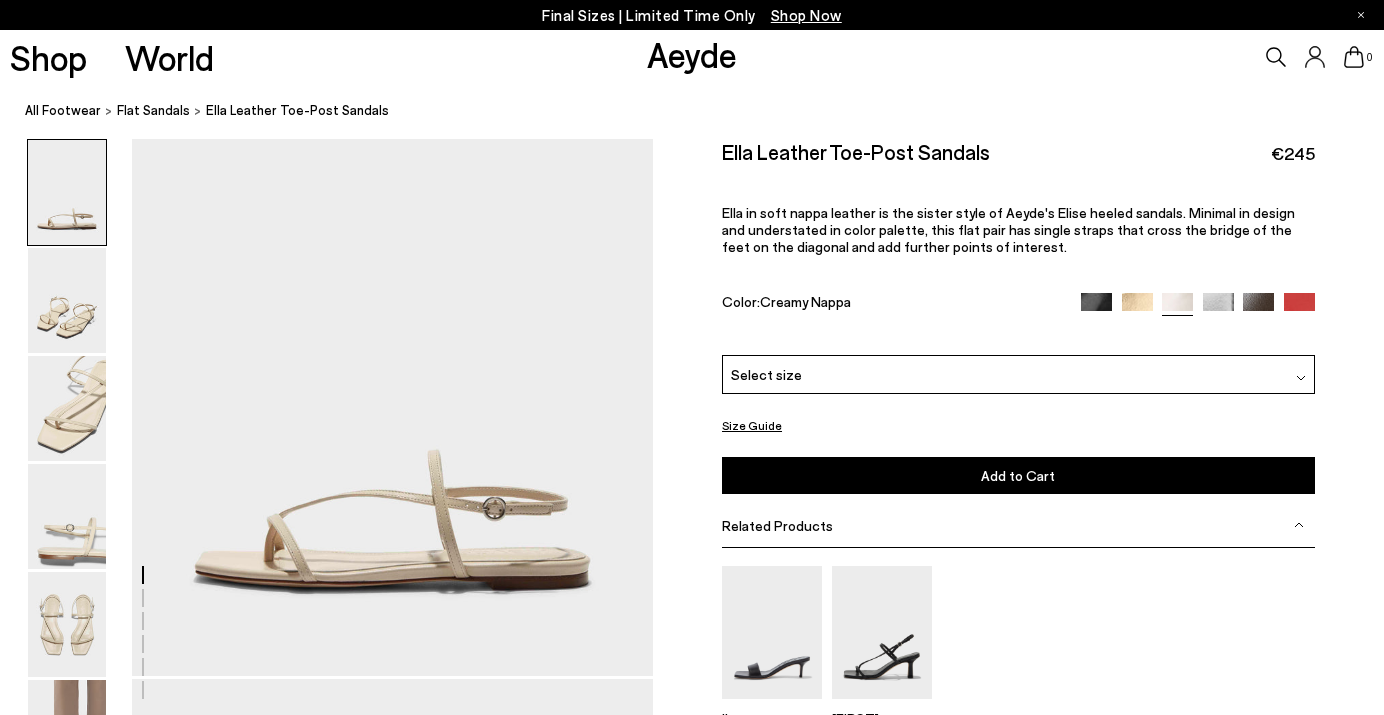 scroll, scrollTop: 70, scrollLeft: 4, axis: both 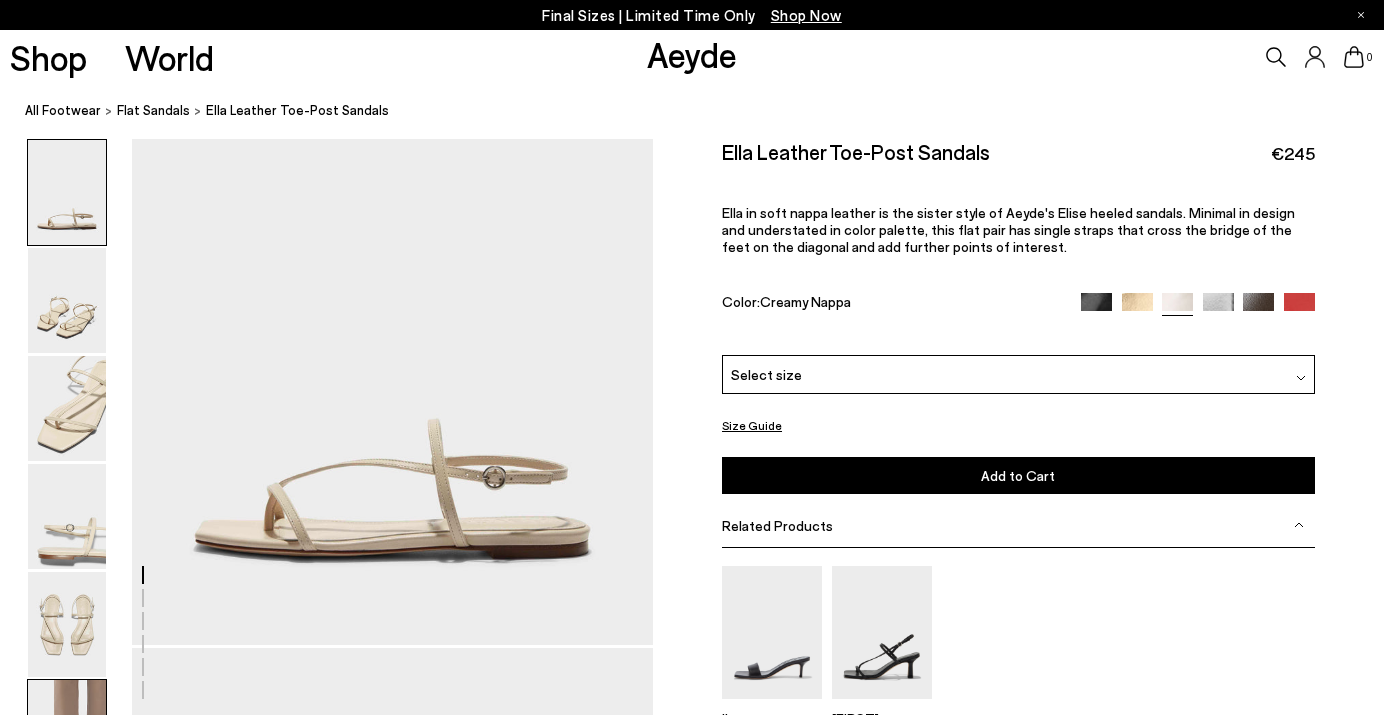 click at bounding box center [67, 732] 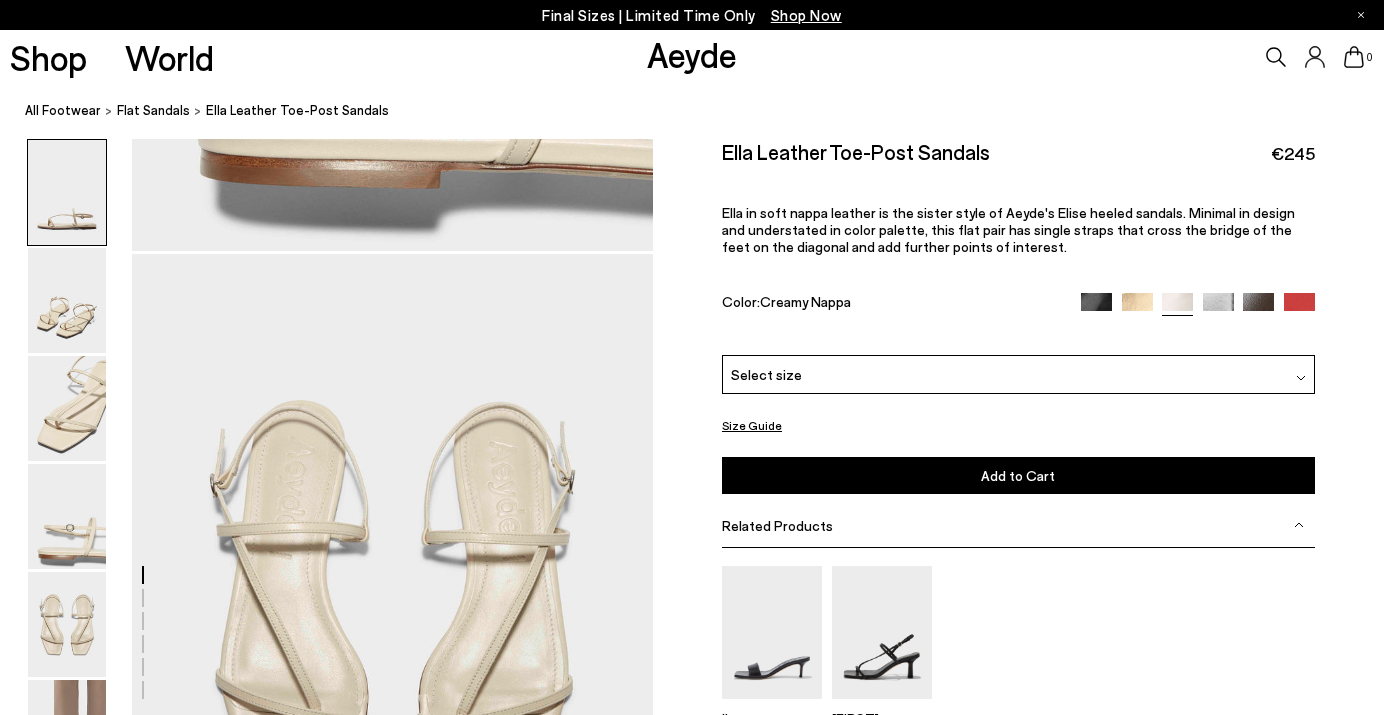 scroll, scrollTop: 3507, scrollLeft: 4, axis: both 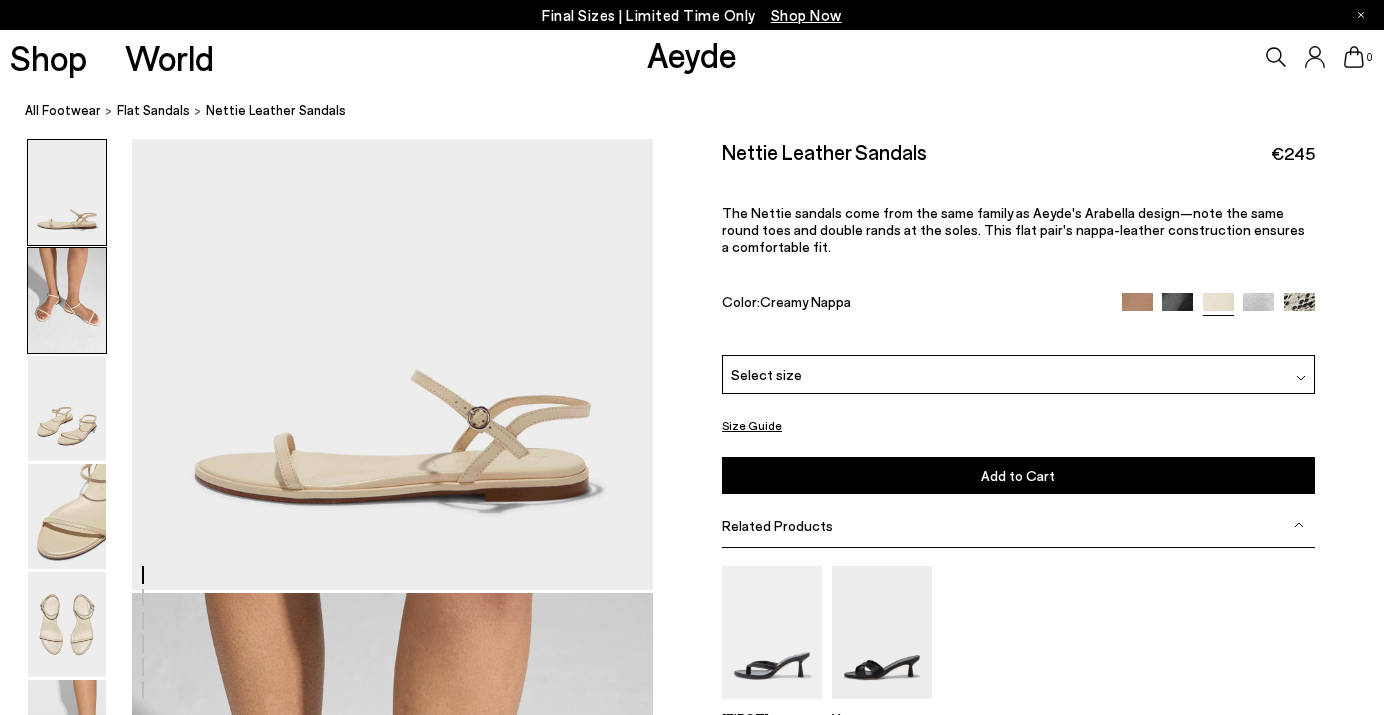 click at bounding box center [67, 300] 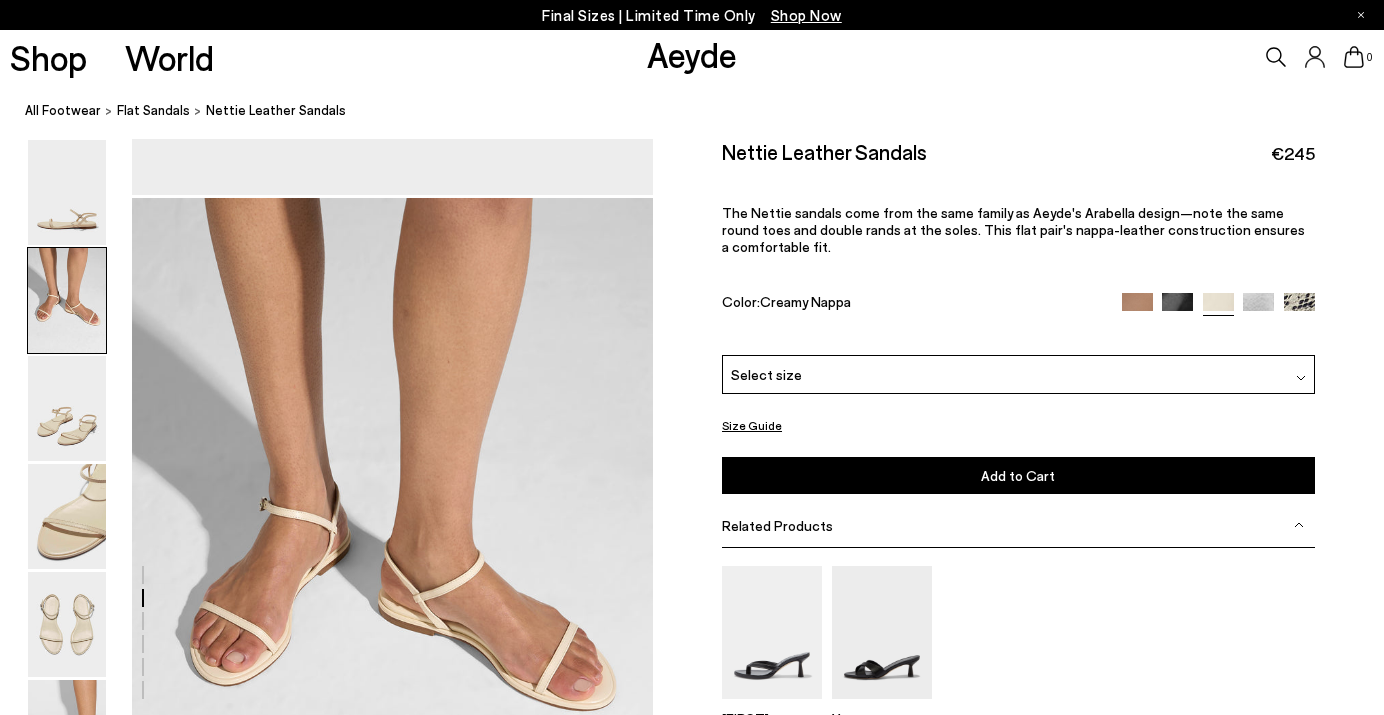 scroll, scrollTop: 580, scrollLeft: 0, axis: vertical 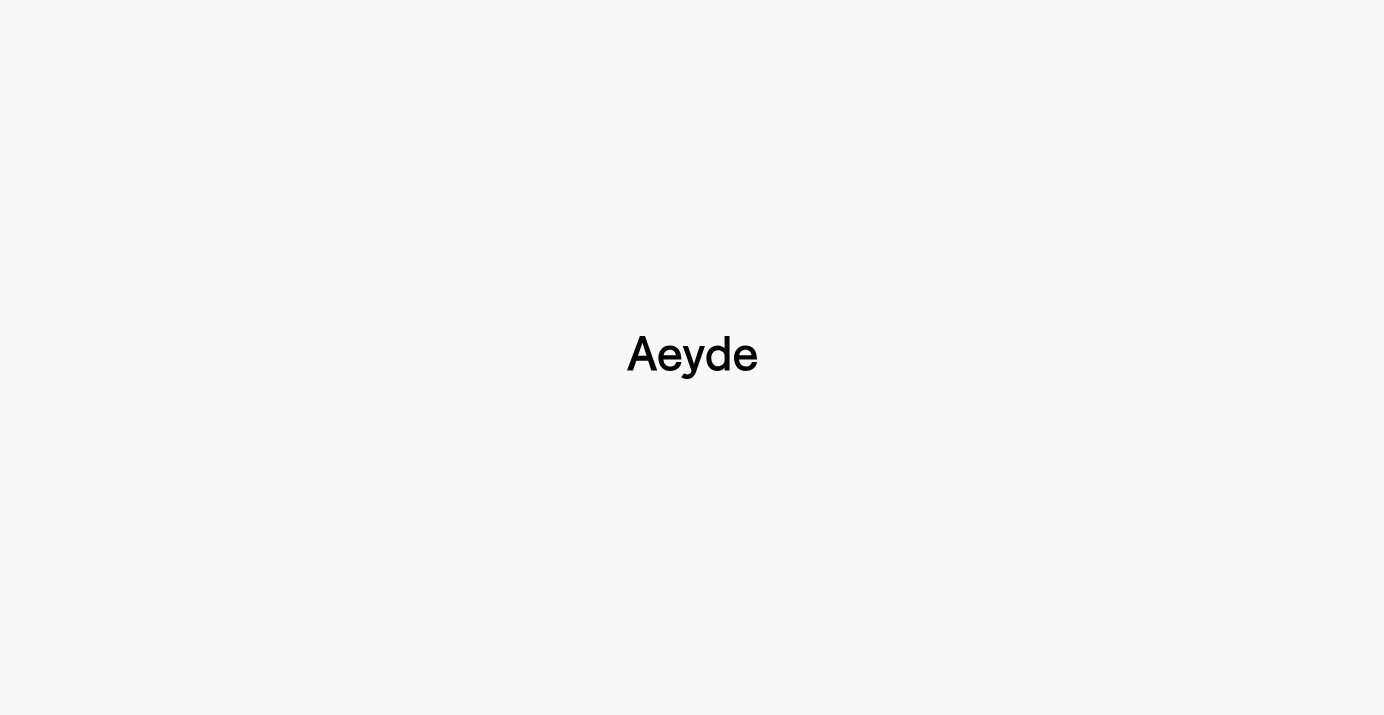 type 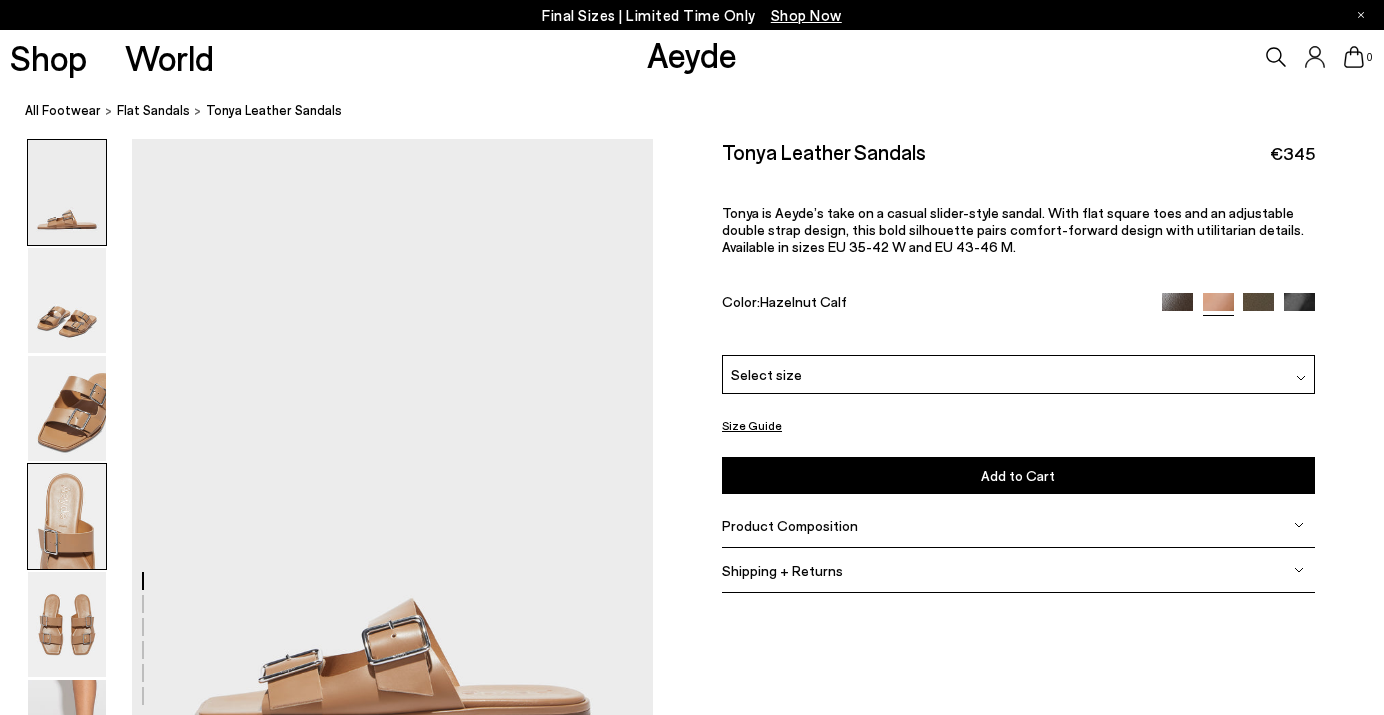 click at bounding box center (67, 516) 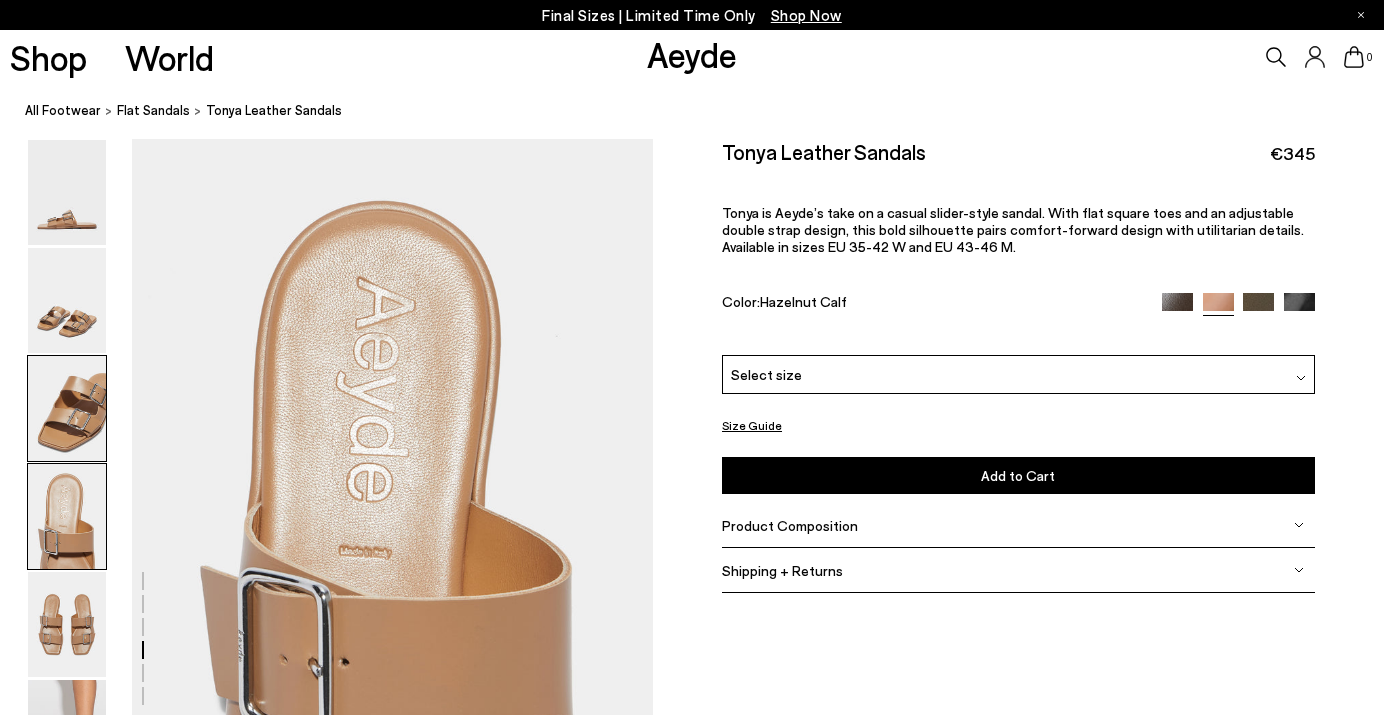 click at bounding box center (67, 408) 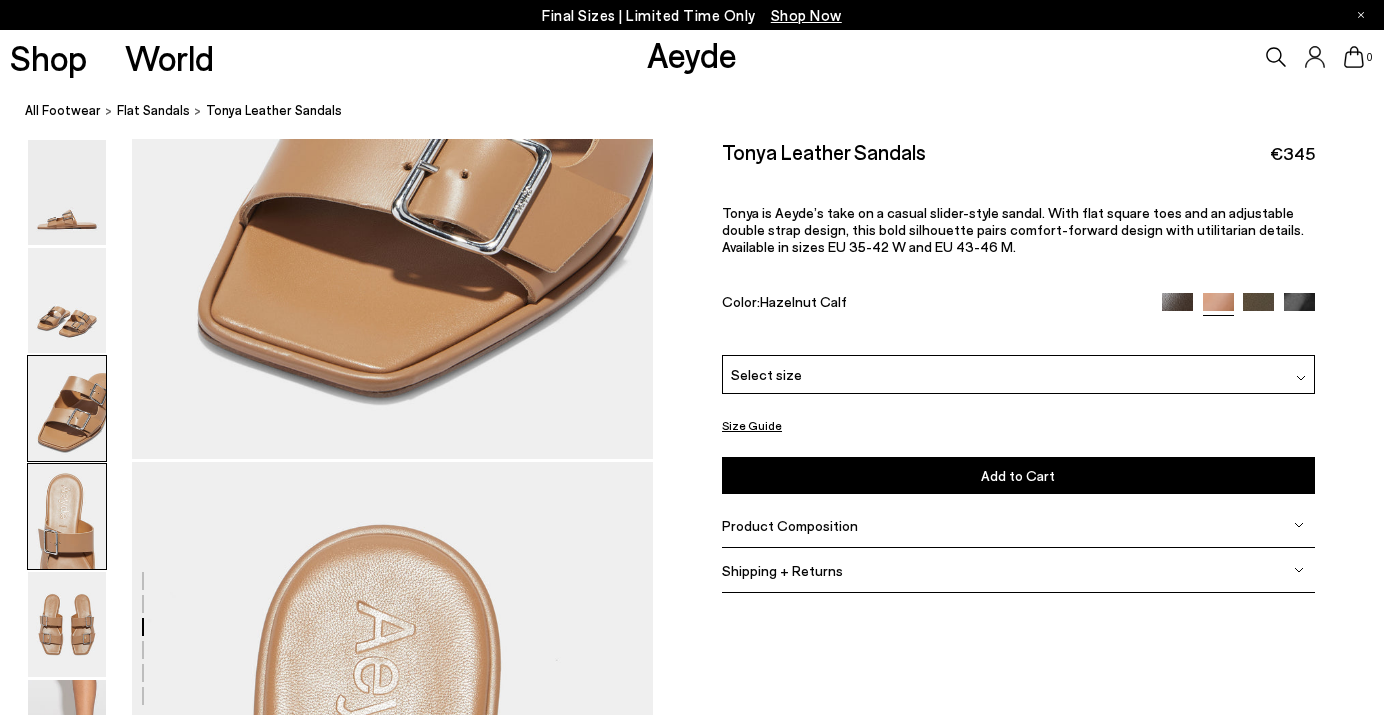 click at bounding box center [67, 516] 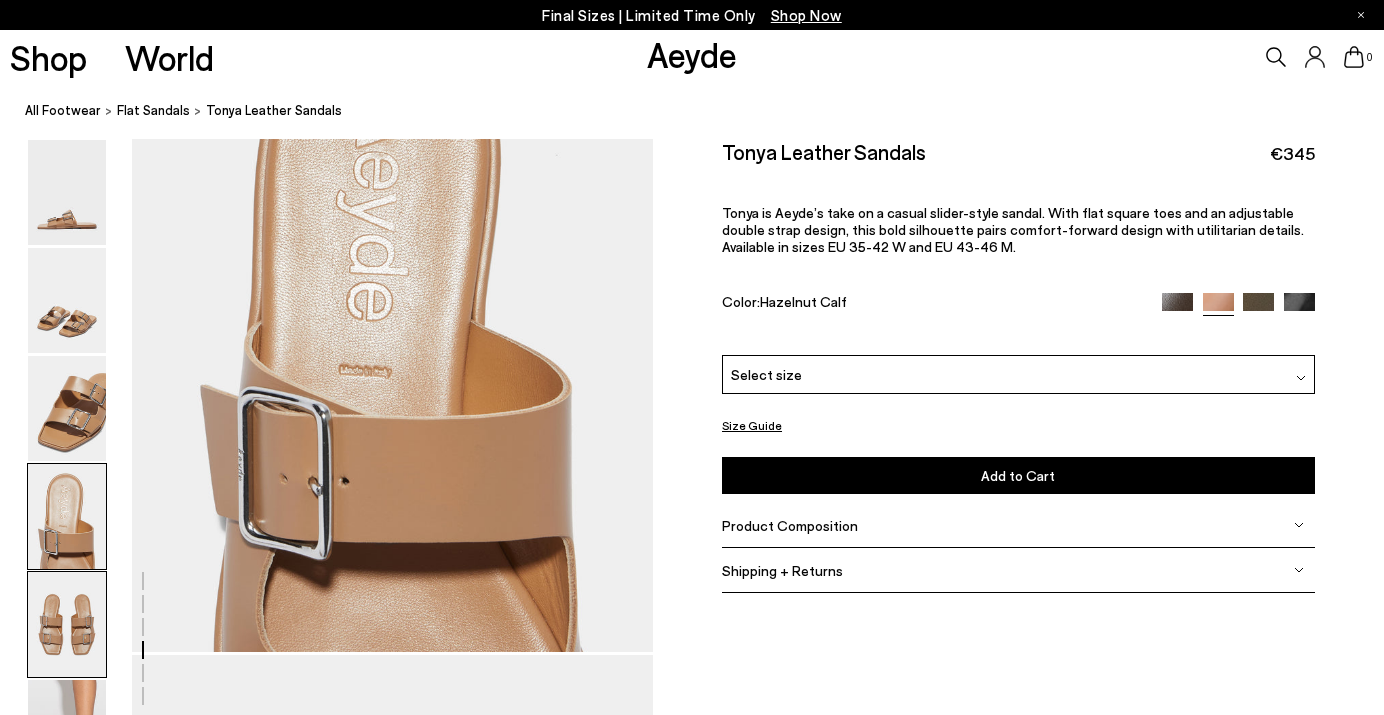 click at bounding box center (67, 624) 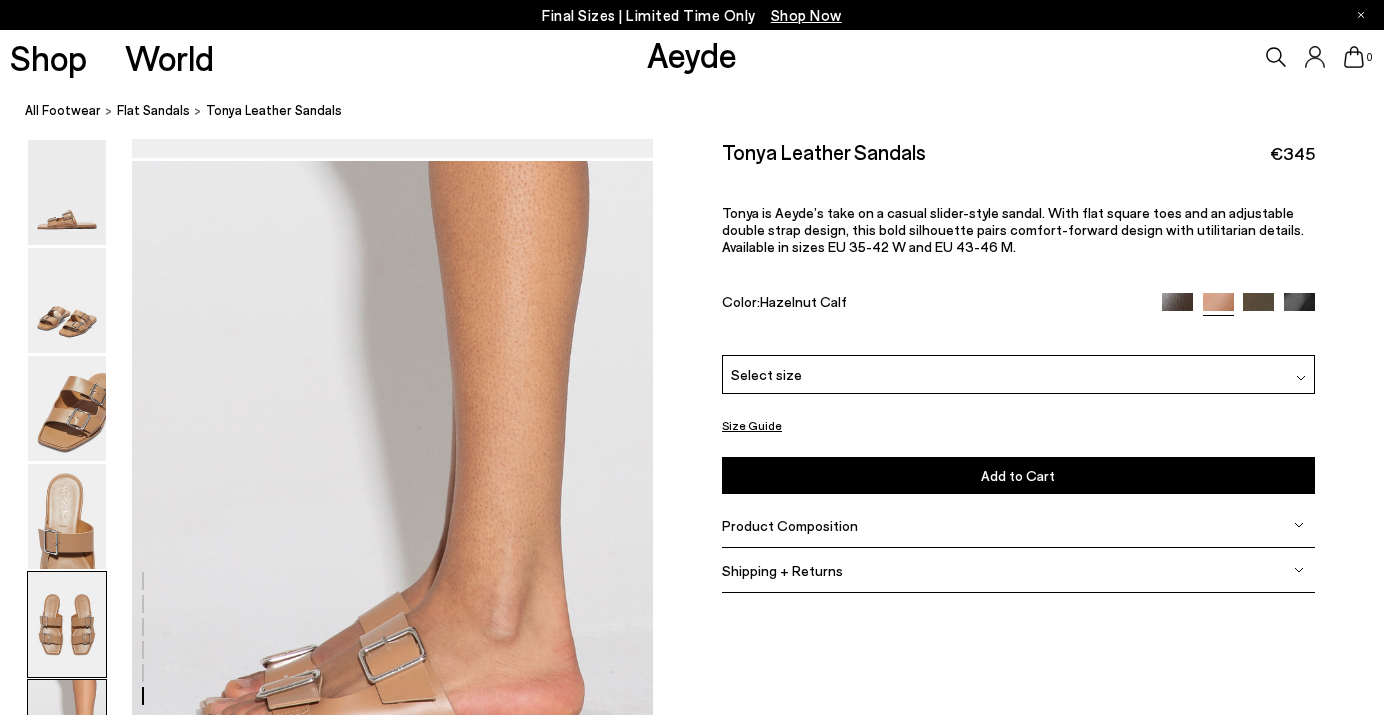 click at bounding box center [67, 624] 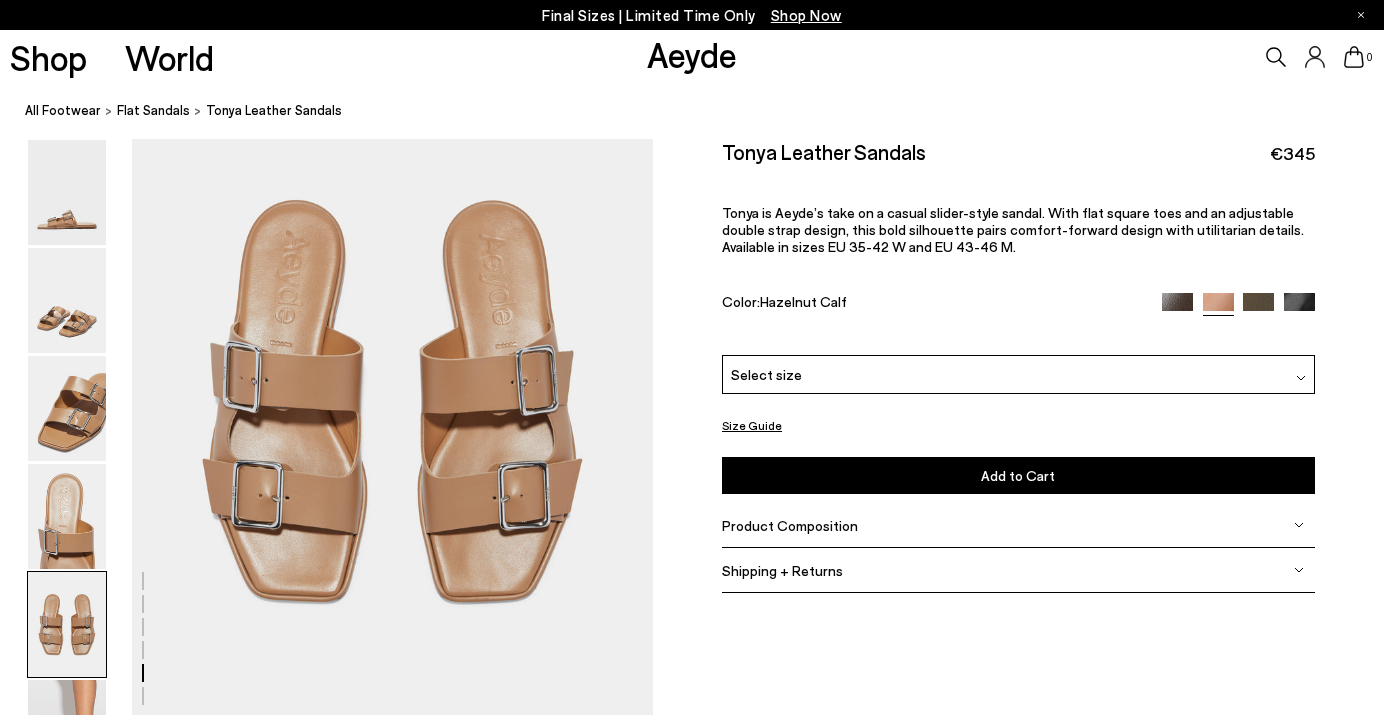 scroll, scrollTop: 2790, scrollLeft: 0, axis: vertical 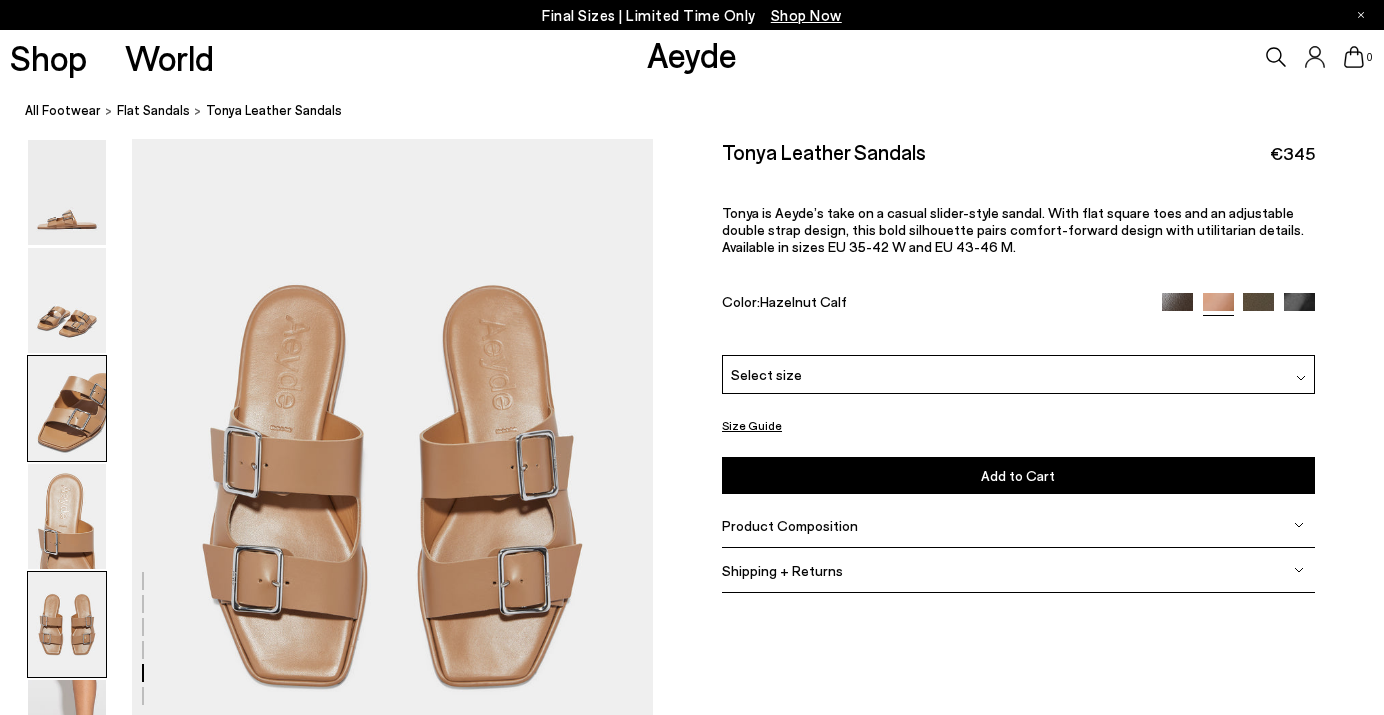 click at bounding box center [67, 408] 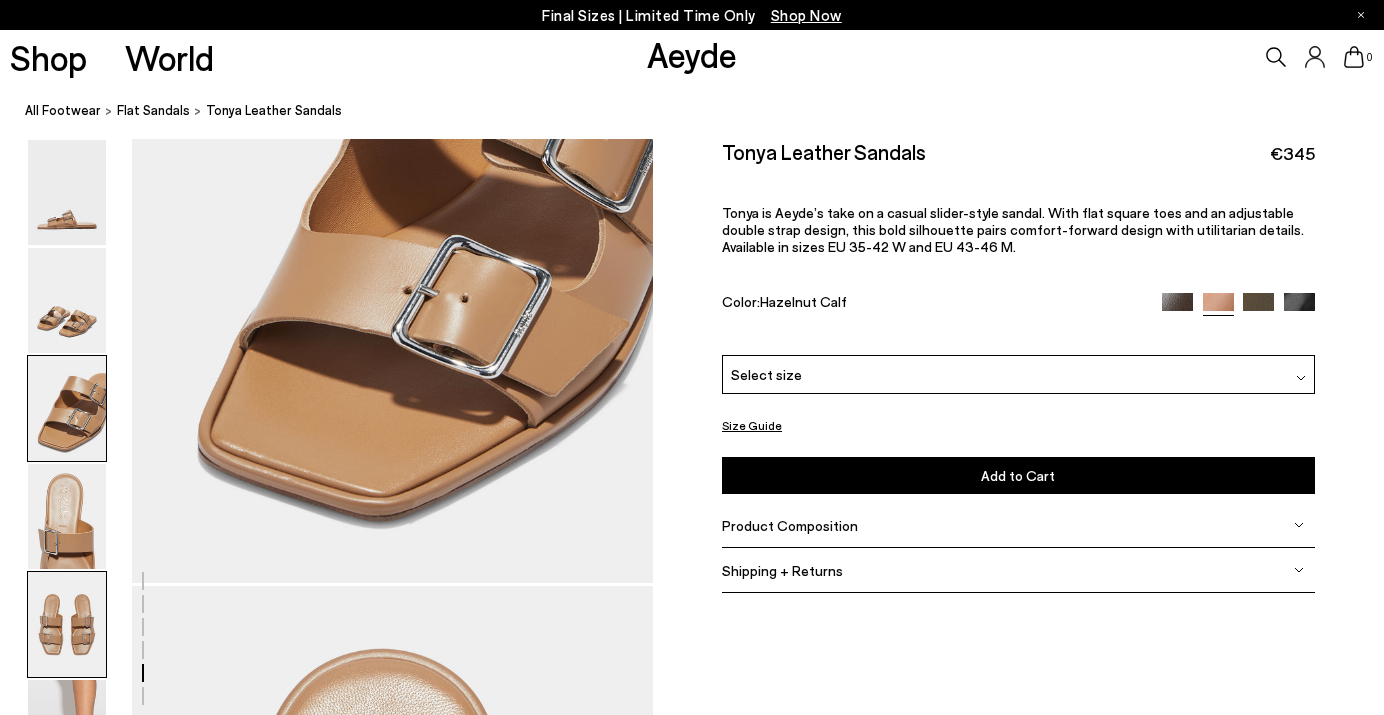 scroll, scrollTop: 1396, scrollLeft: 0, axis: vertical 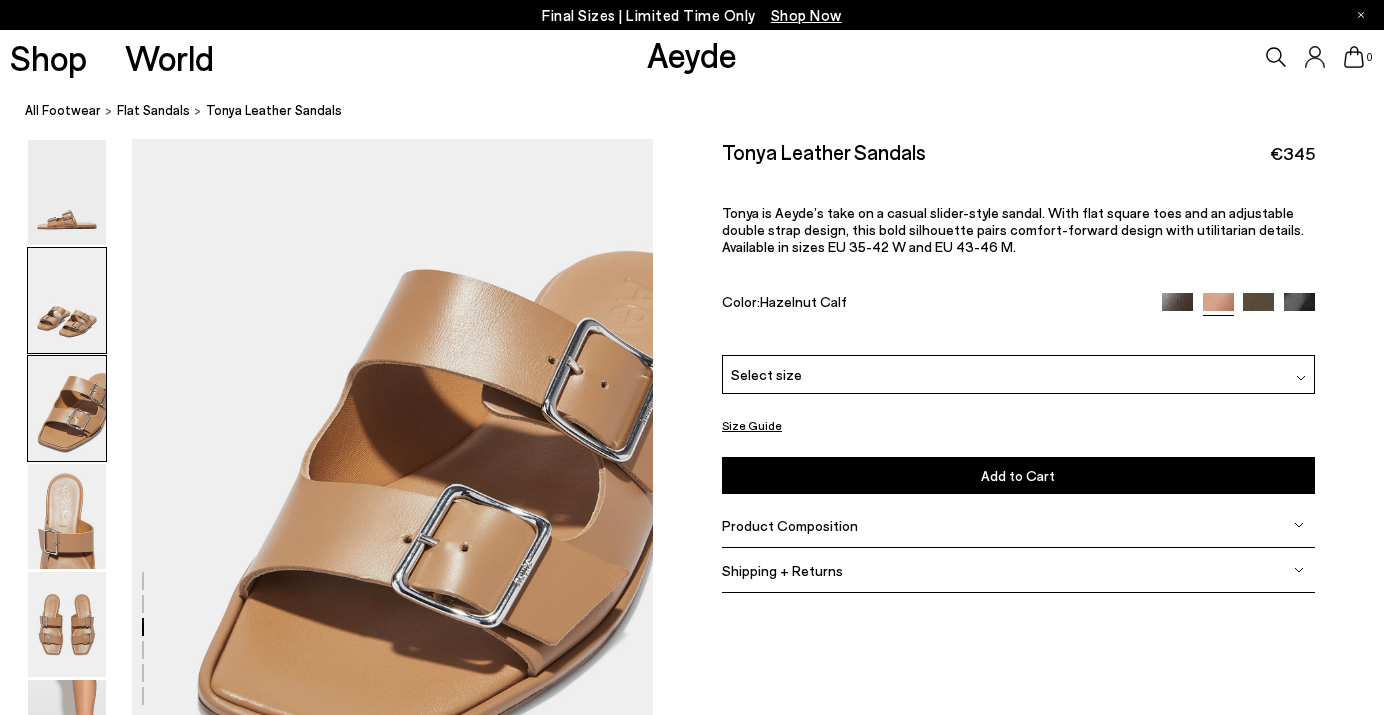 click at bounding box center [67, 300] 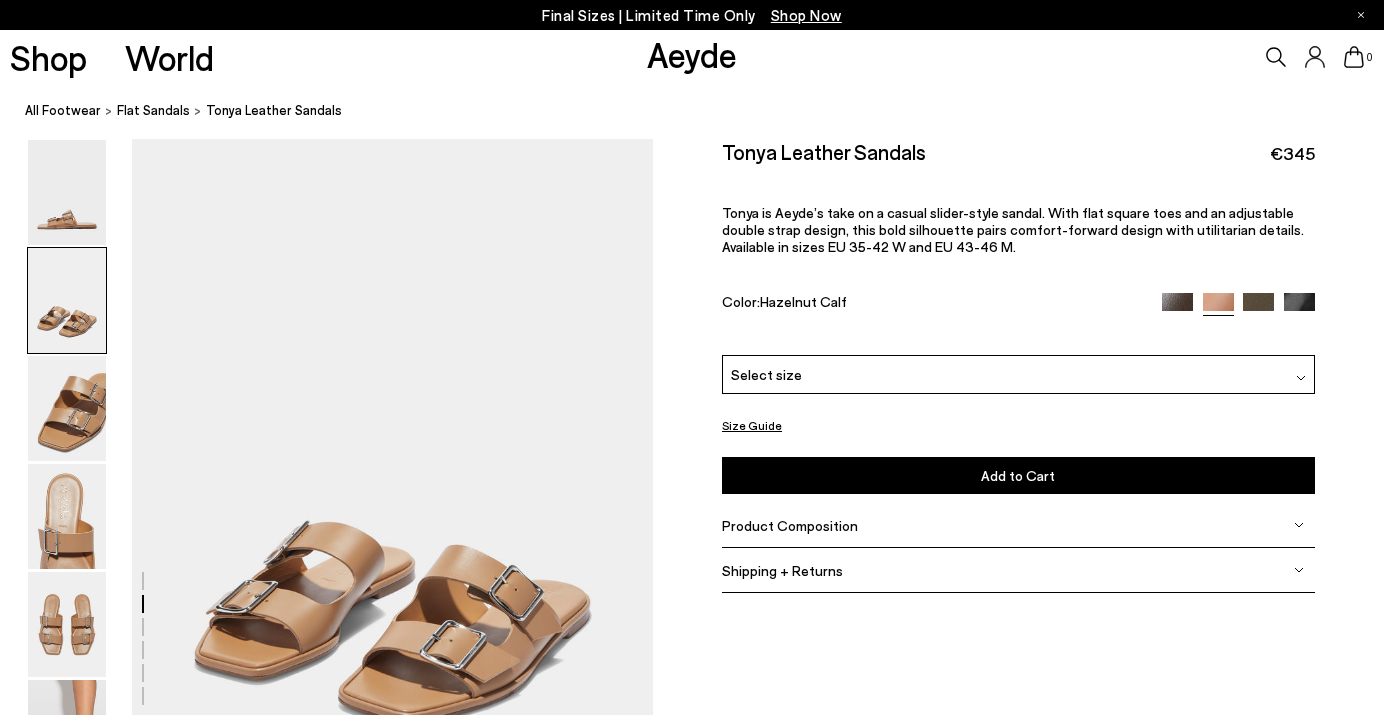 scroll, scrollTop: 698, scrollLeft: 0, axis: vertical 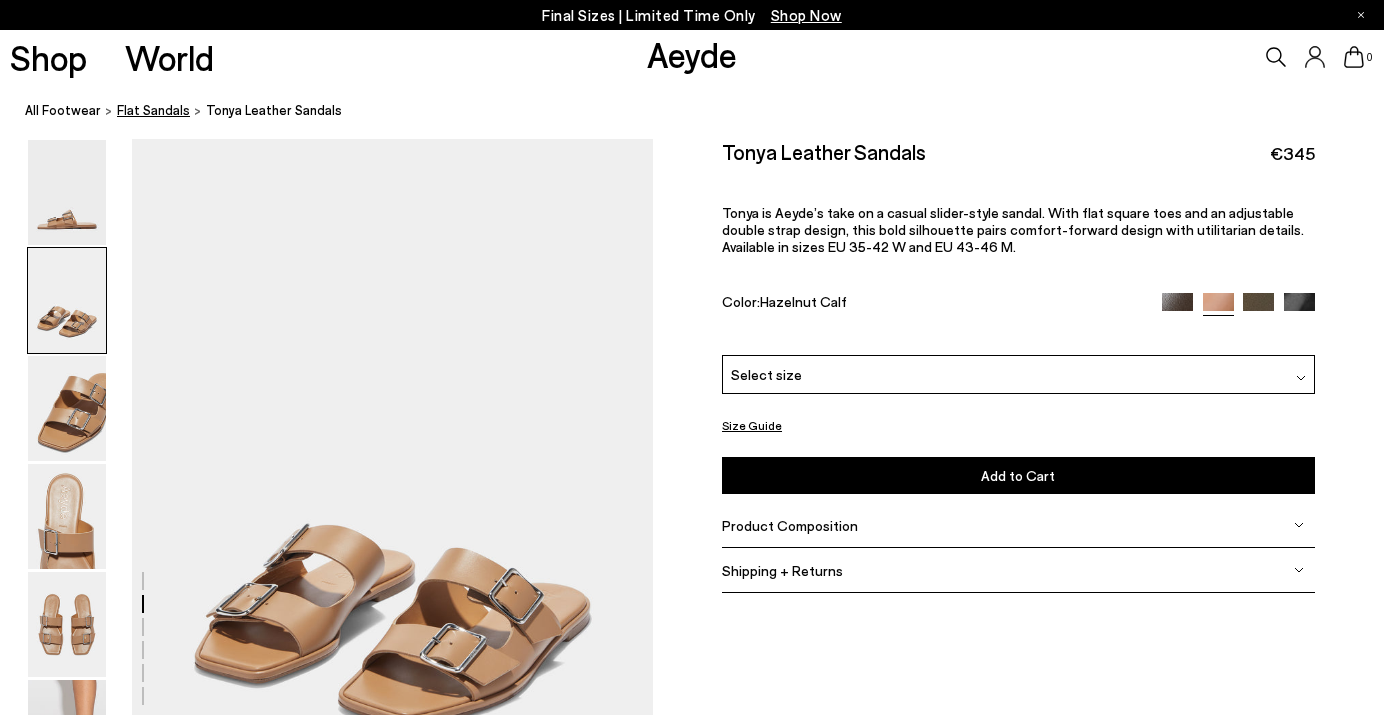 click on "Flat Sandals" at bounding box center [153, 110] 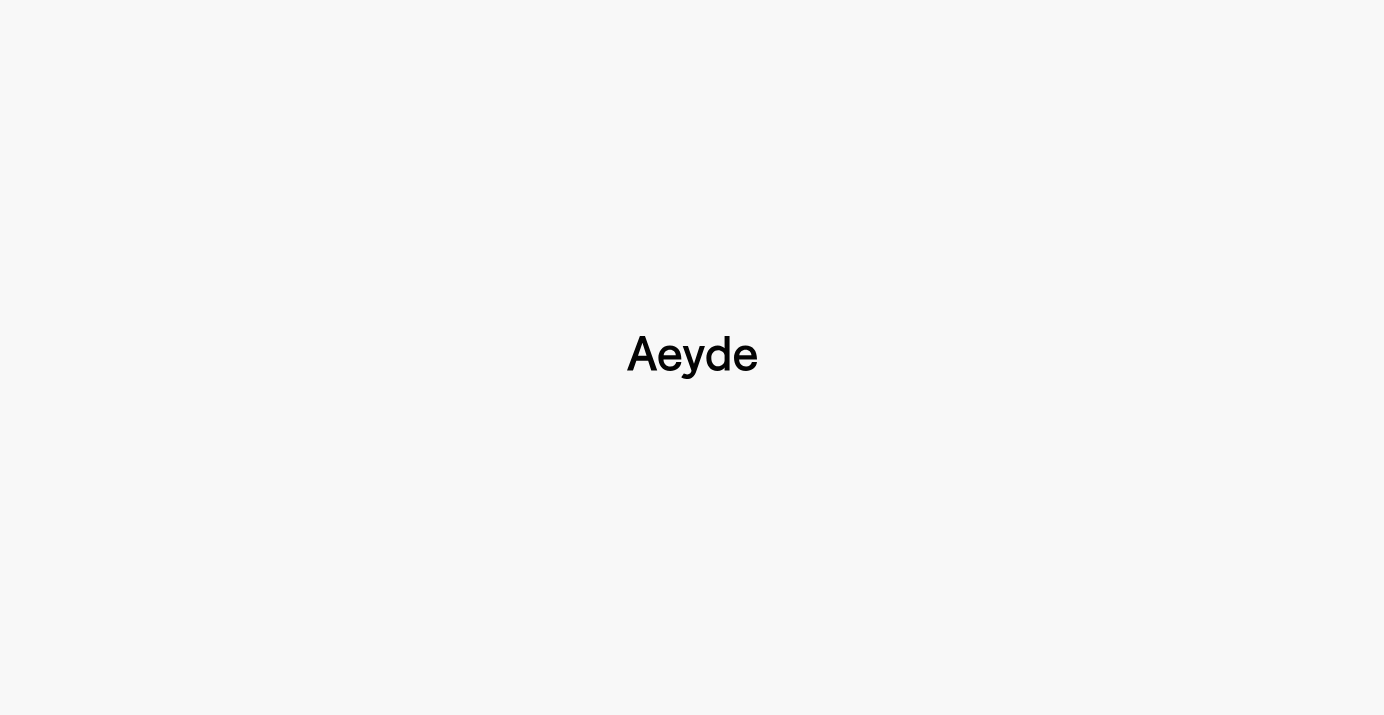 scroll, scrollTop: 0, scrollLeft: 0, axis: both 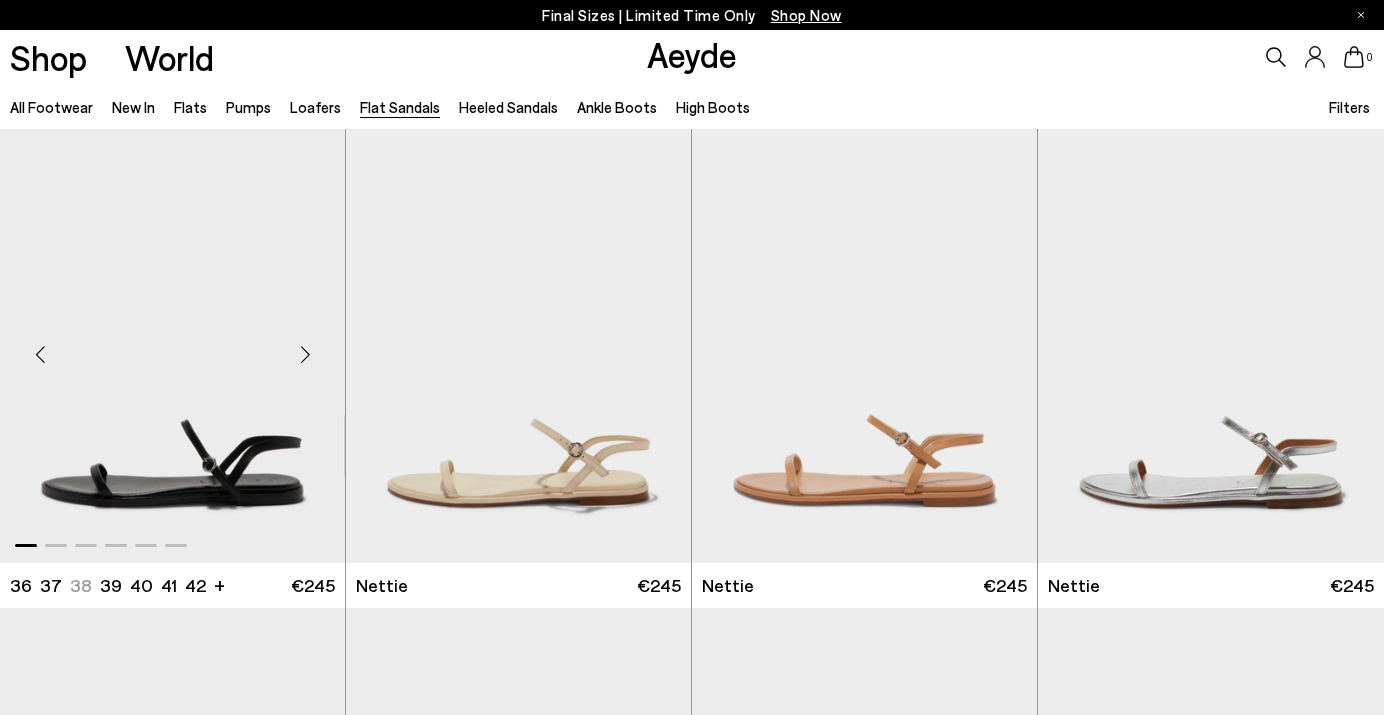 click at bounding box center (305, 354) 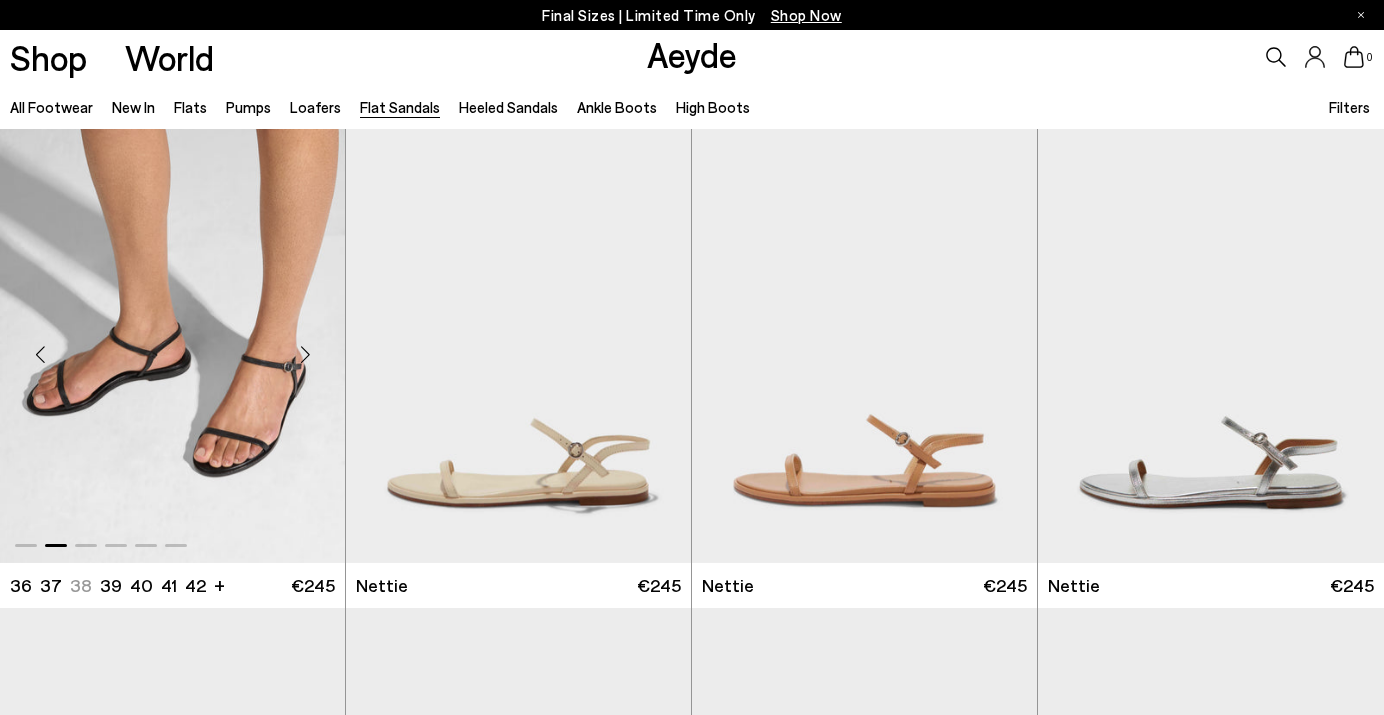 click at bounding box center [305, 354] 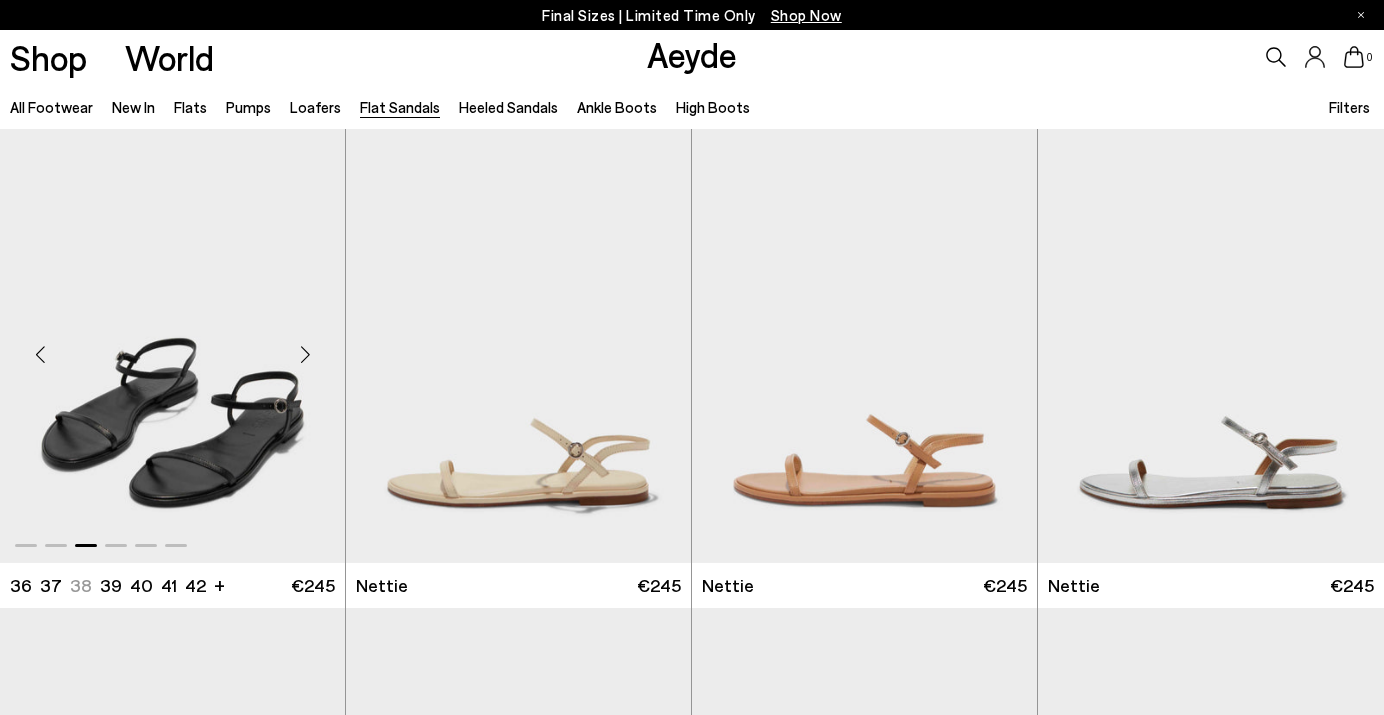 click at bounding box center [305, 354] 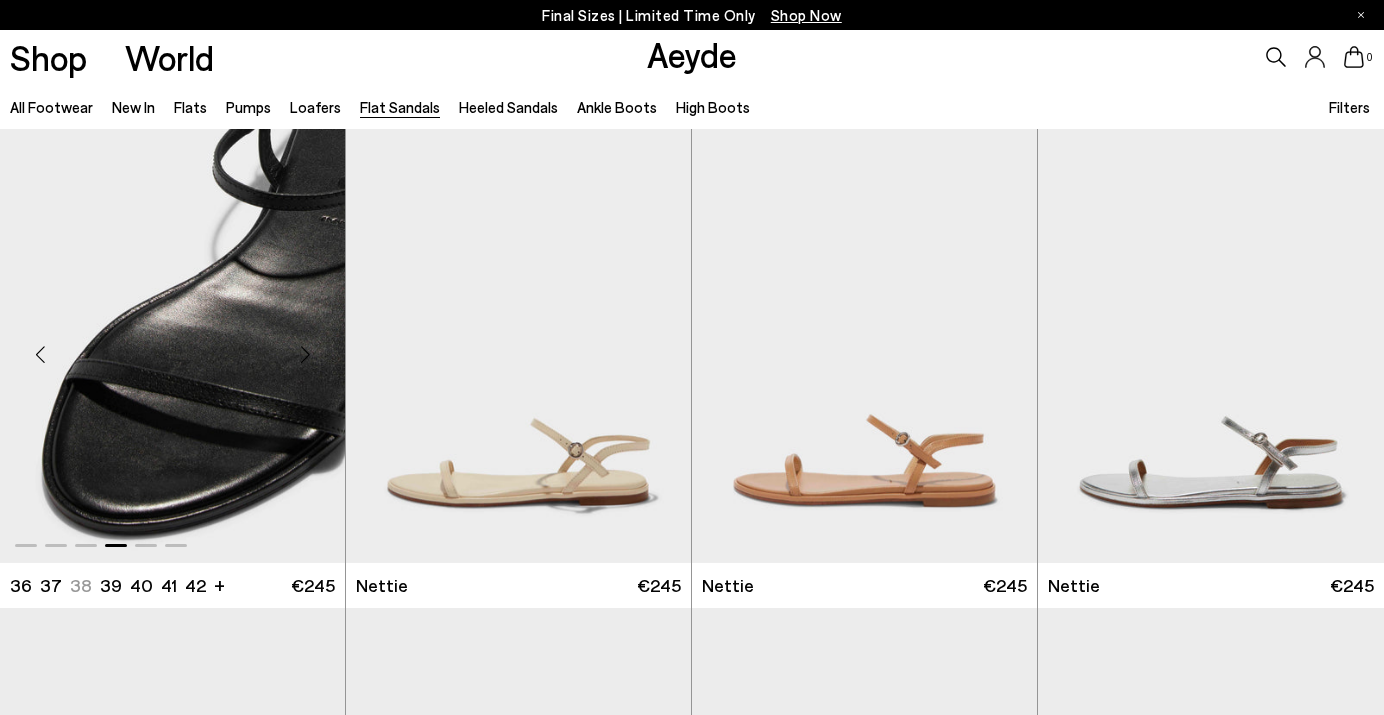 click at bounding box center (305, 354) 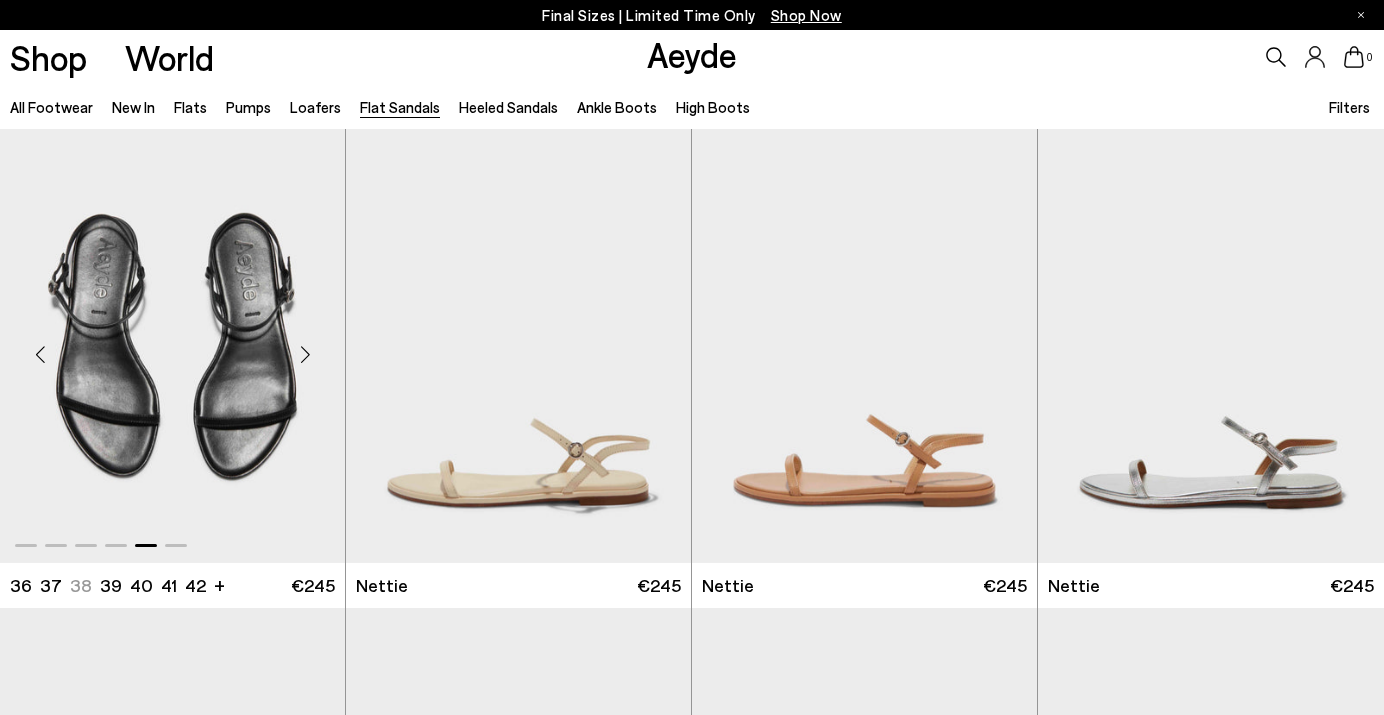 click at bounding box center (305, 354) 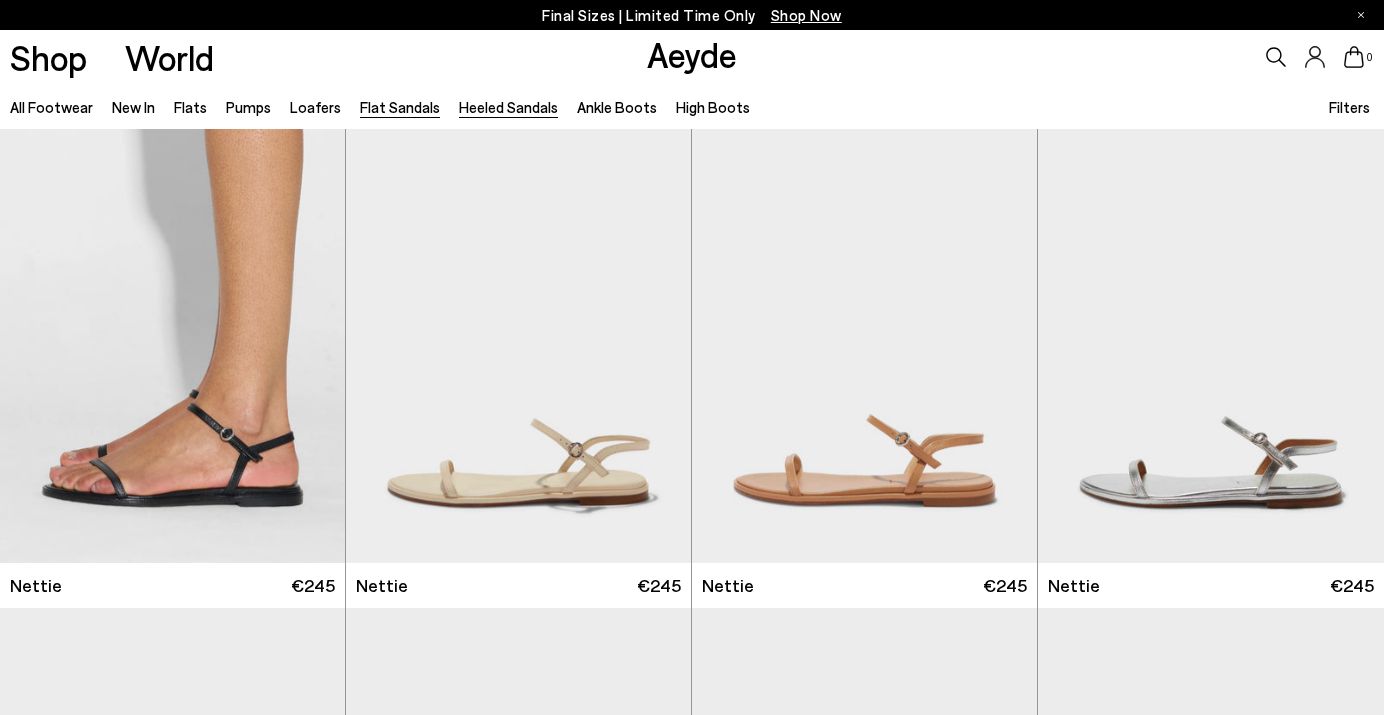 click on "Heeled Sandals" at bounding box center [508, 107] 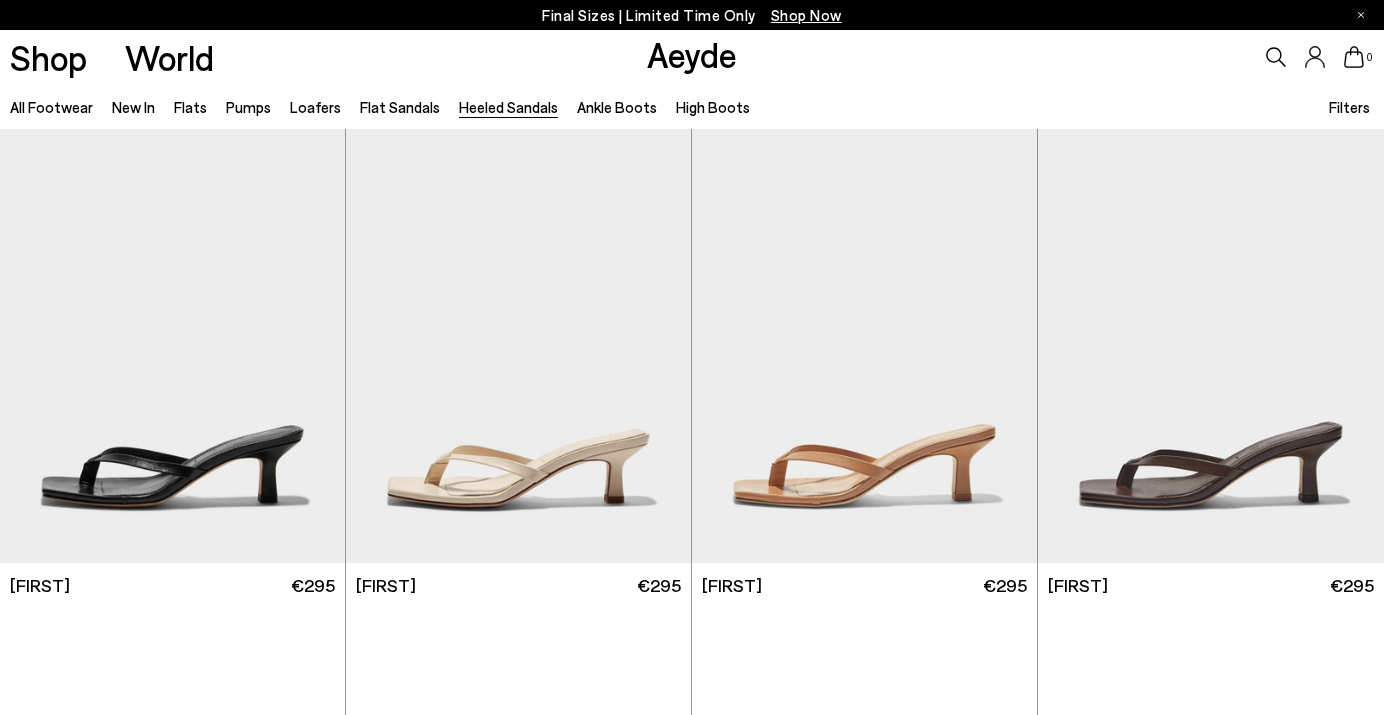 scroll, scrollTop: 0, scrollLeft: 0, axis: both 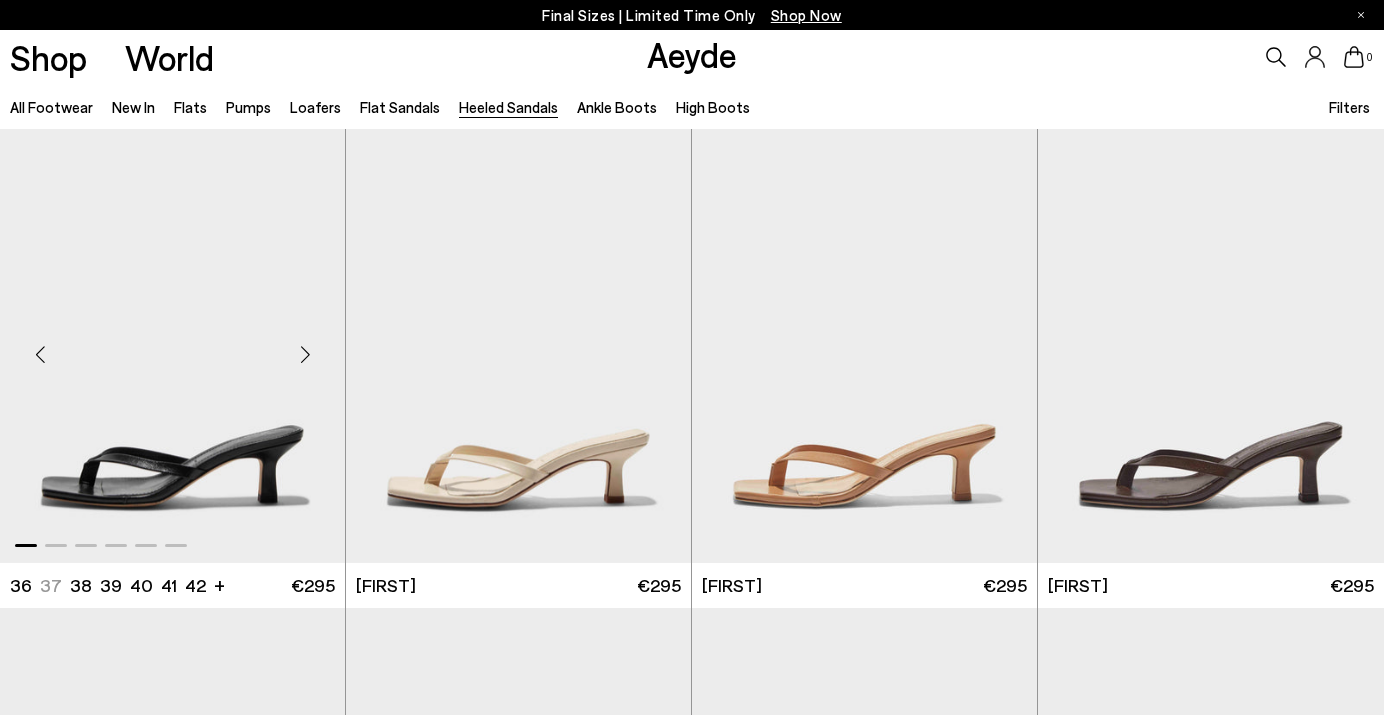 click at bounding box center [305, 354] 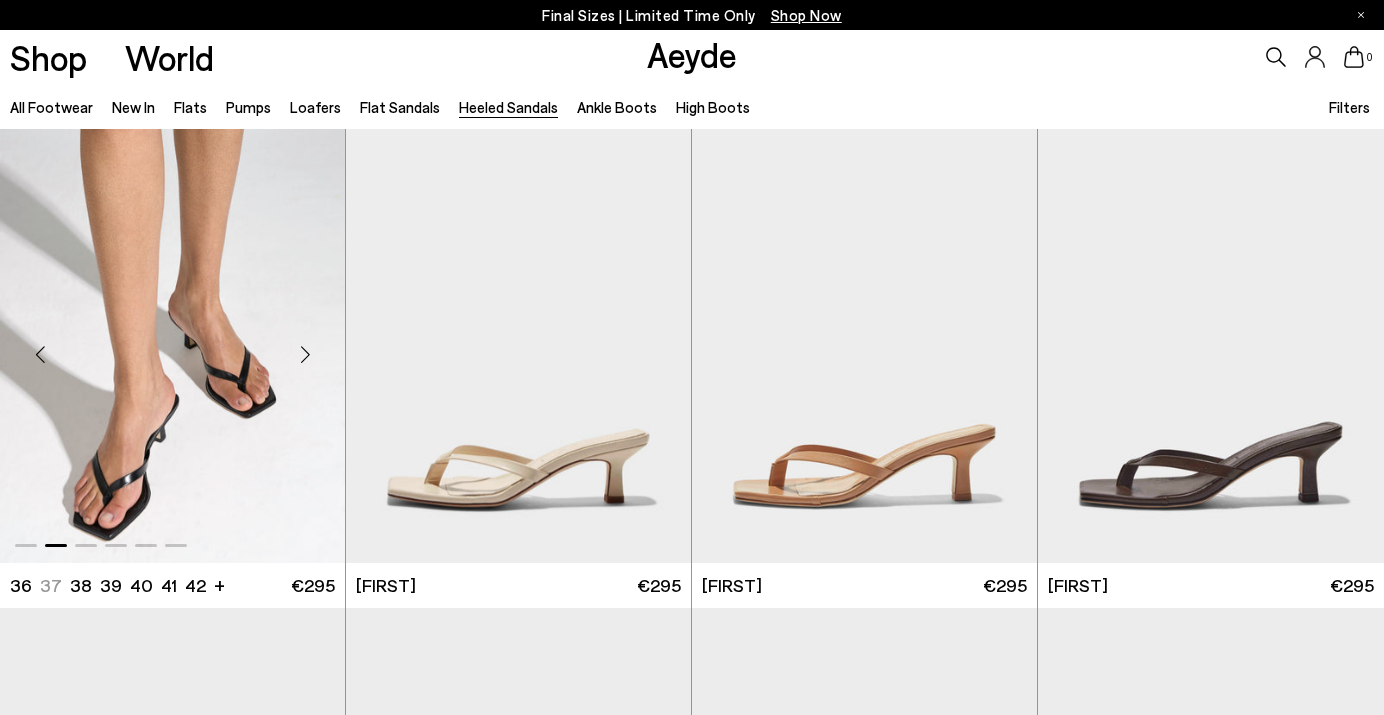 click at bounding box center (305, 354) 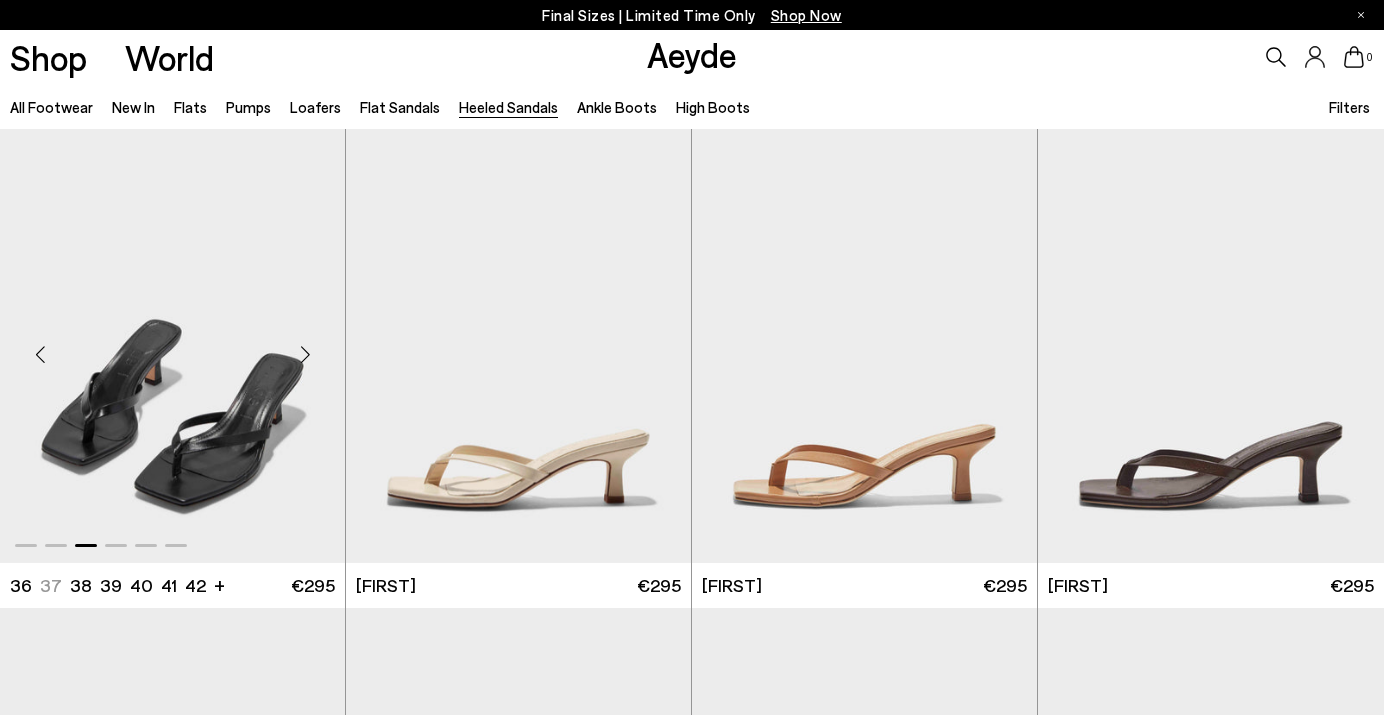 click at bounding box center (40, 354) 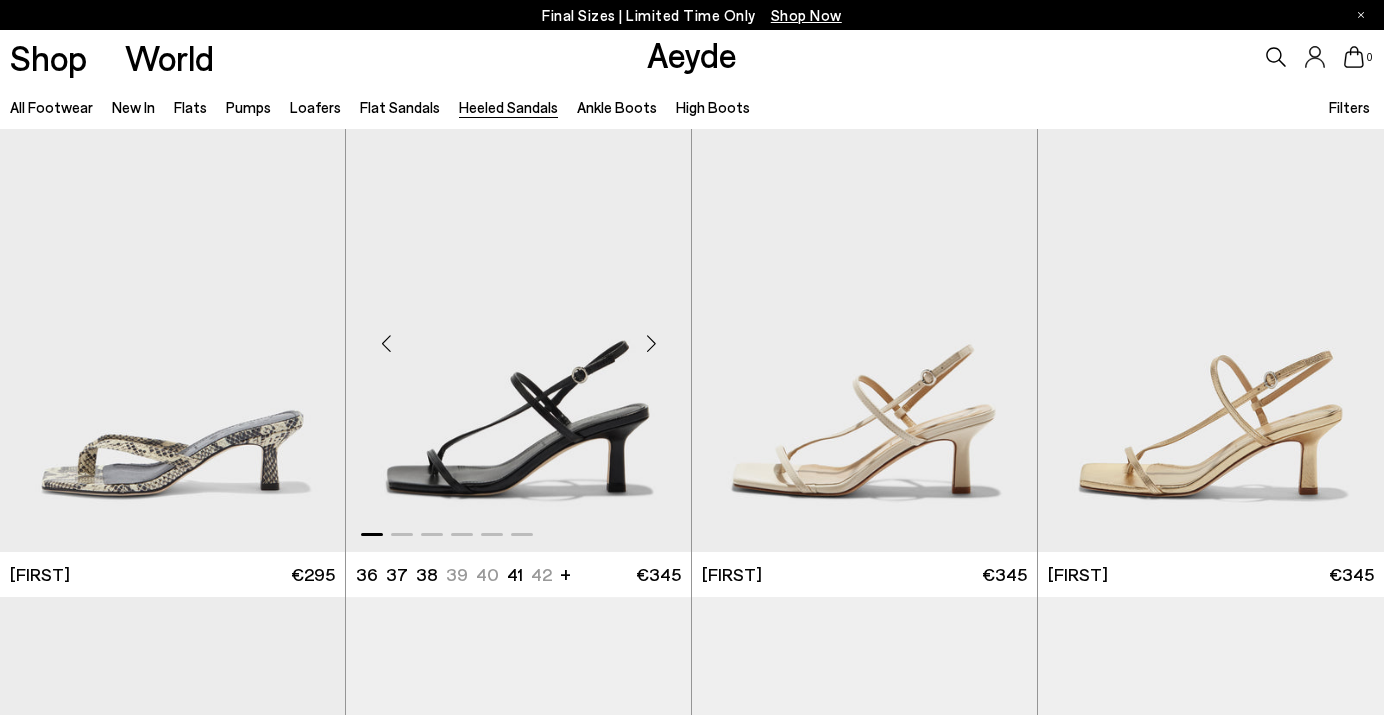 scroll, scrollTop: 489, scrollLeft: 0, axis: vertical 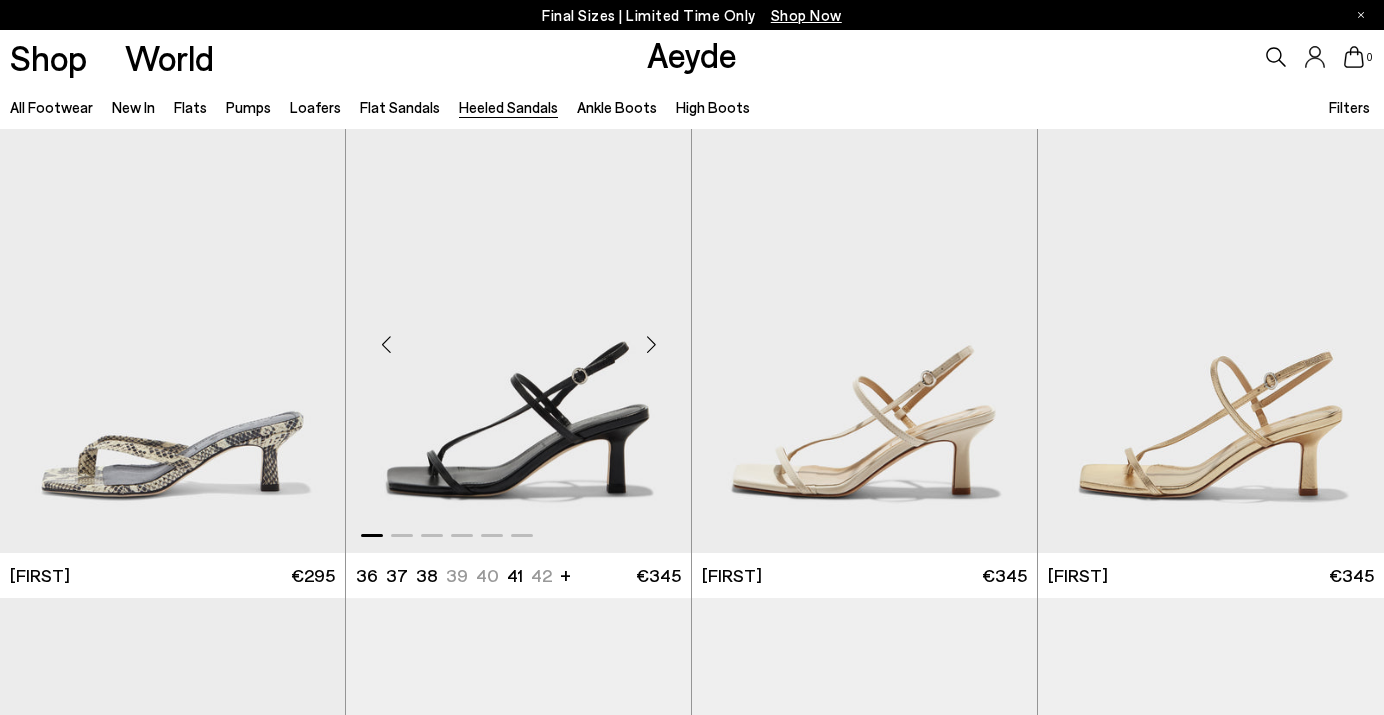 click at bounding box center [651, 344] 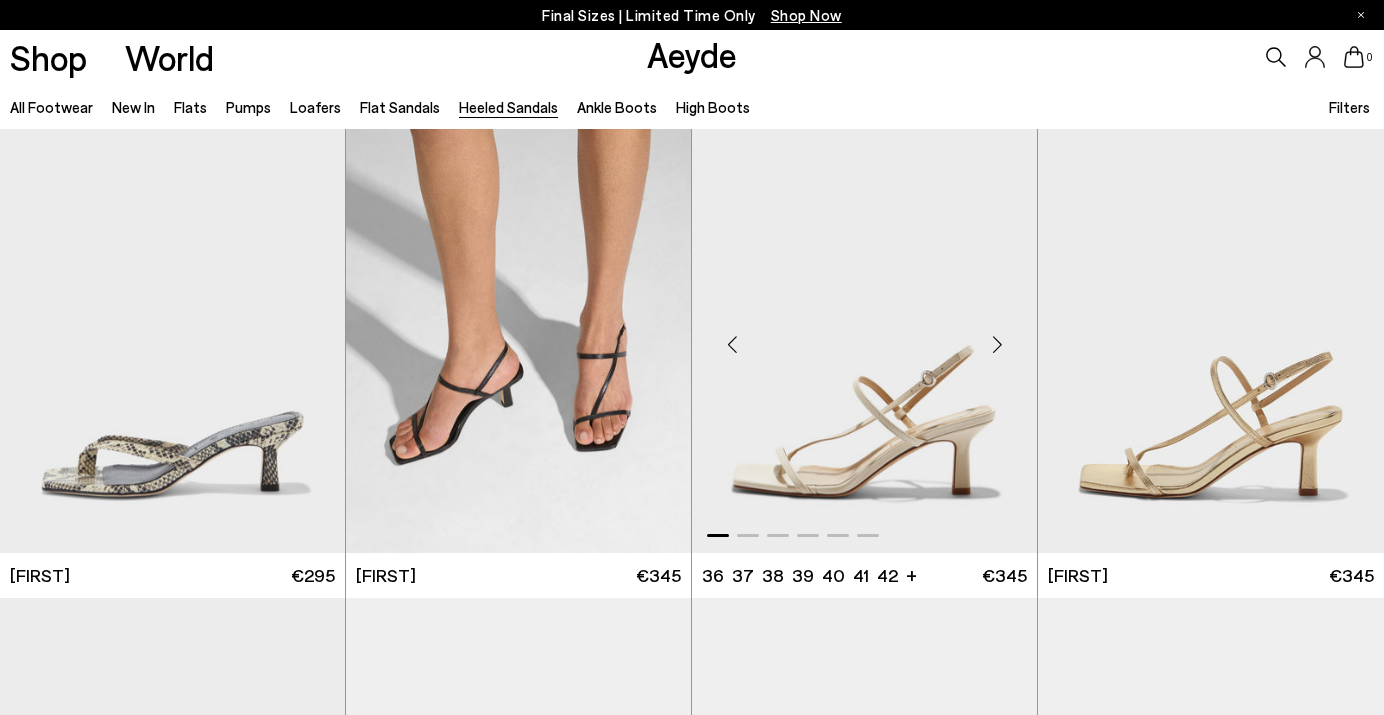click at bounding box center [997, 344] 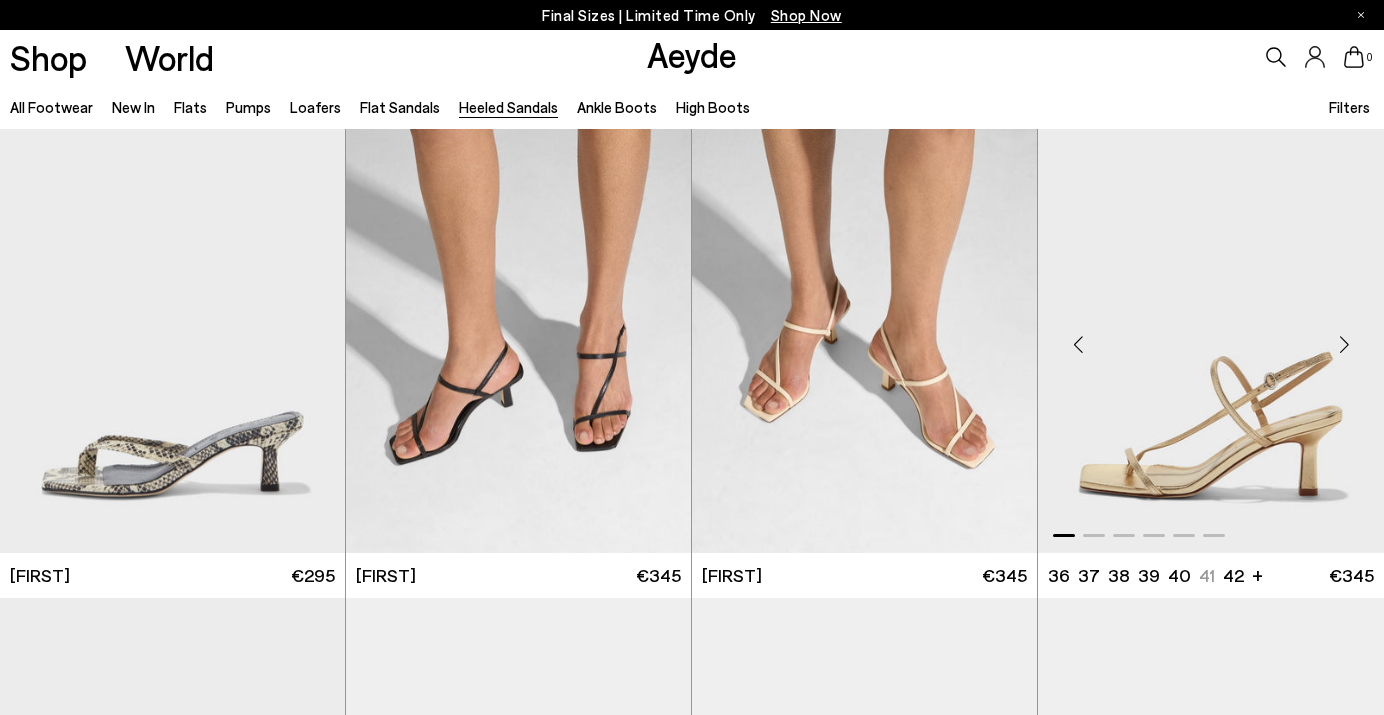 click at bounding box center [1344, 344] 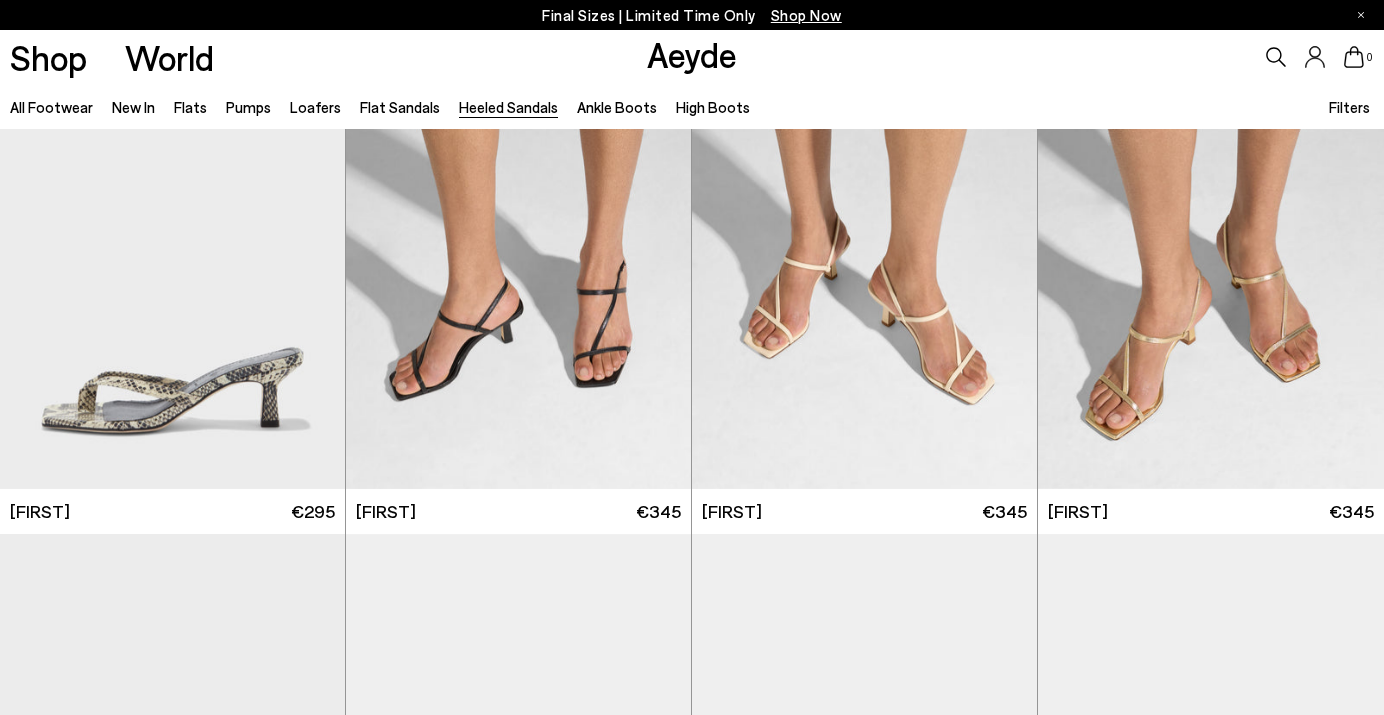 scroll, scrollTop: 515, scrollLeft: 0, axis: vertical 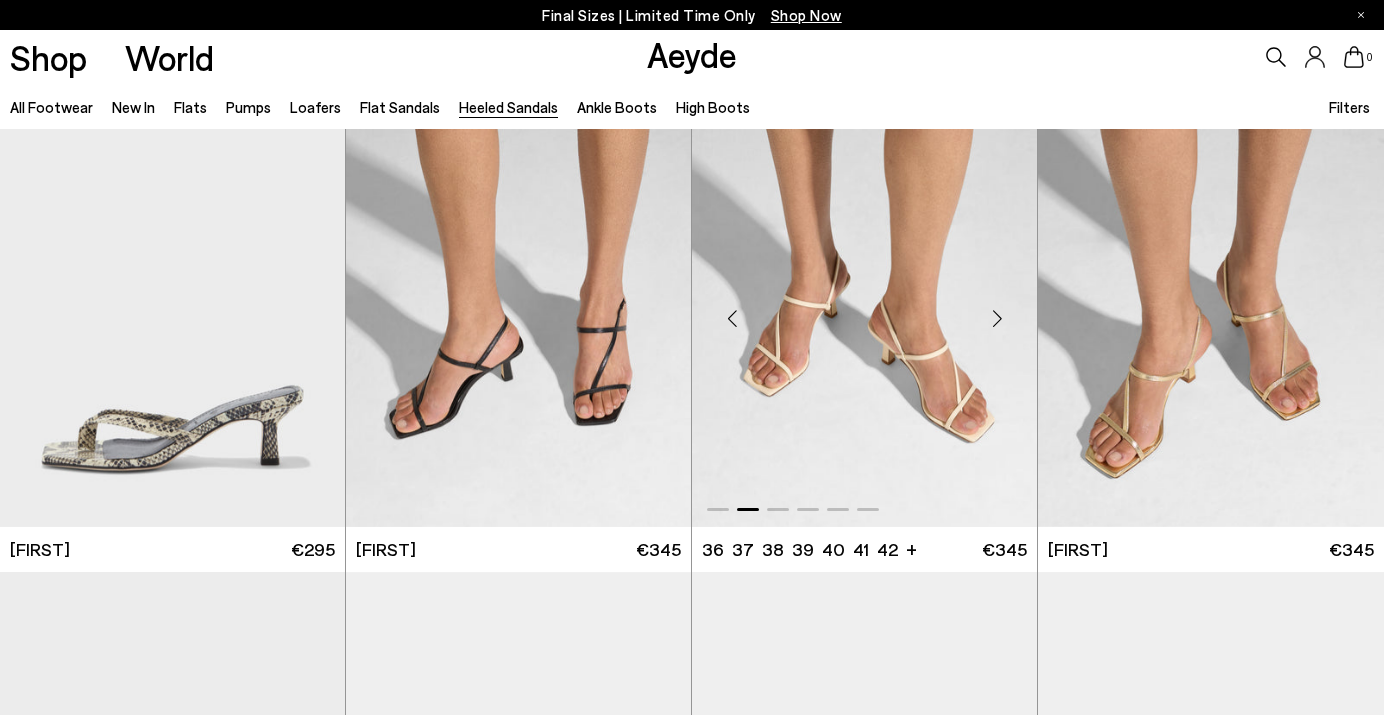 click at bounding box center (997, 318) 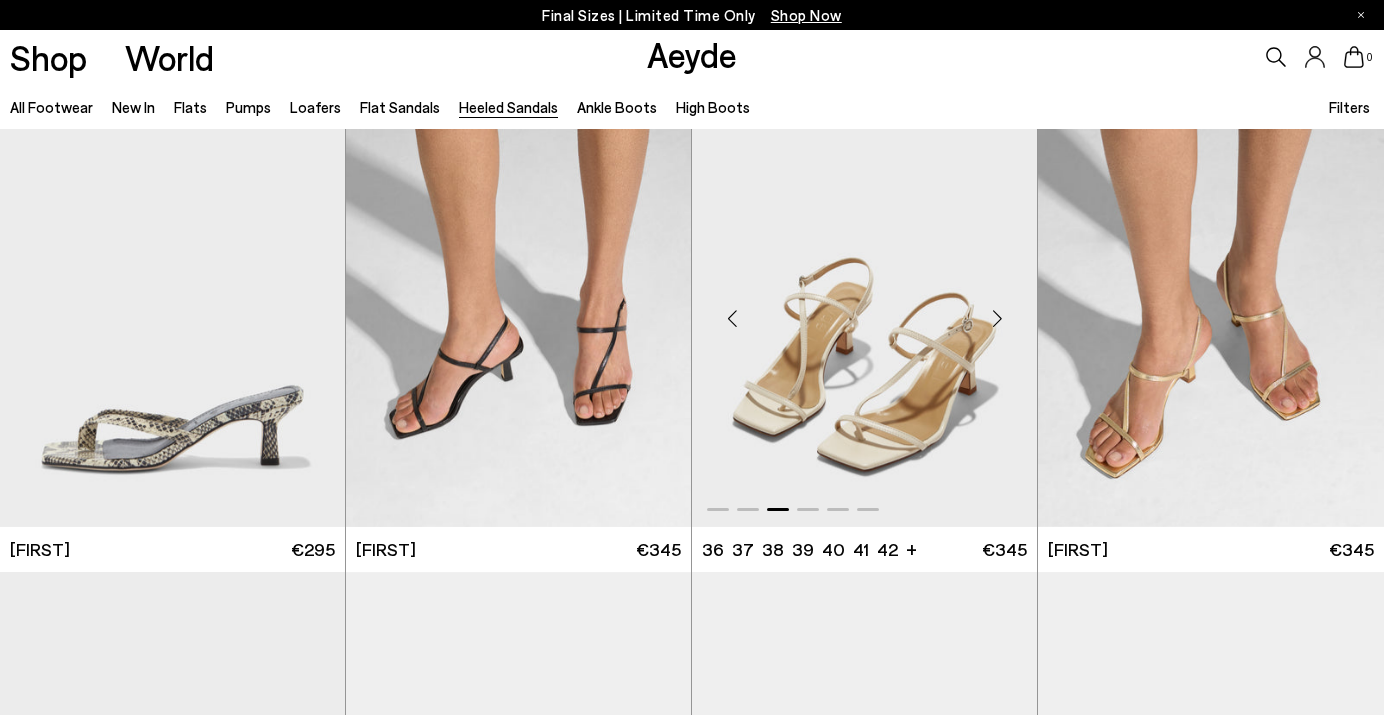 click at bounding box center [997, 318] 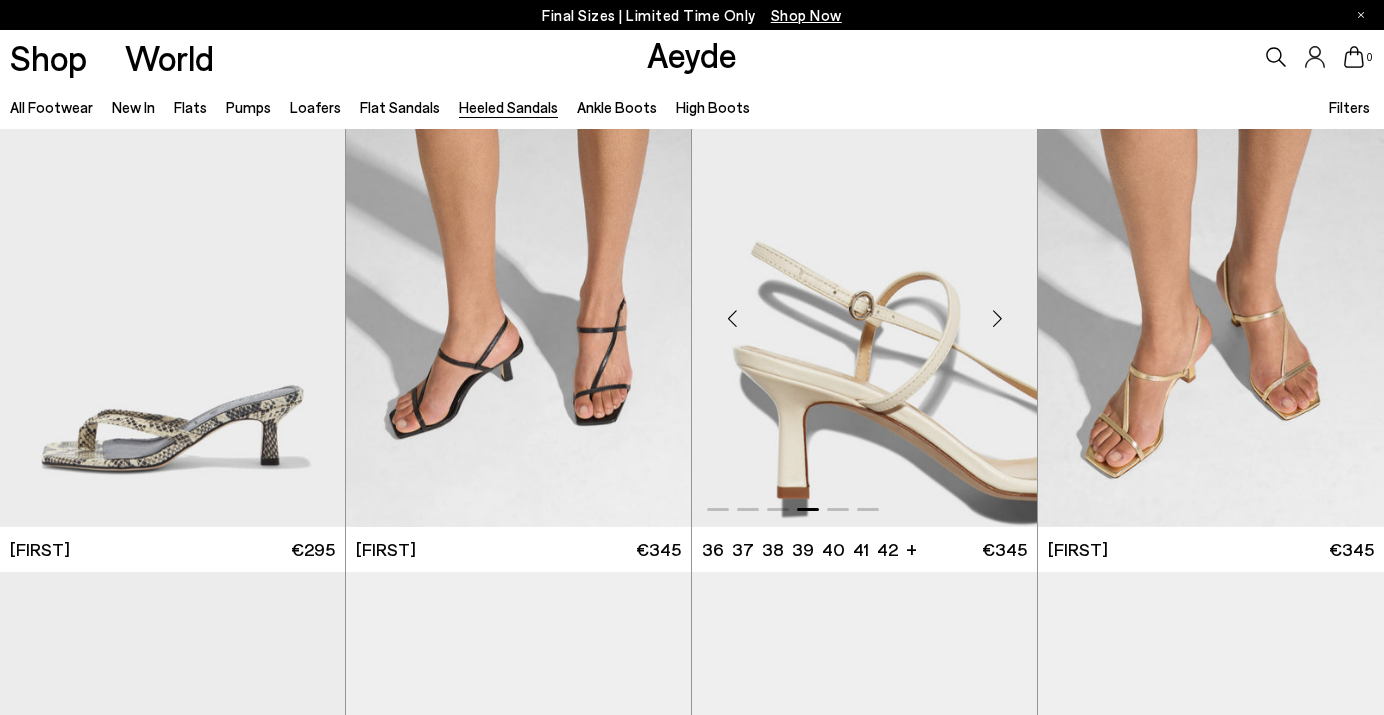 click at bounding box center (997, 318) 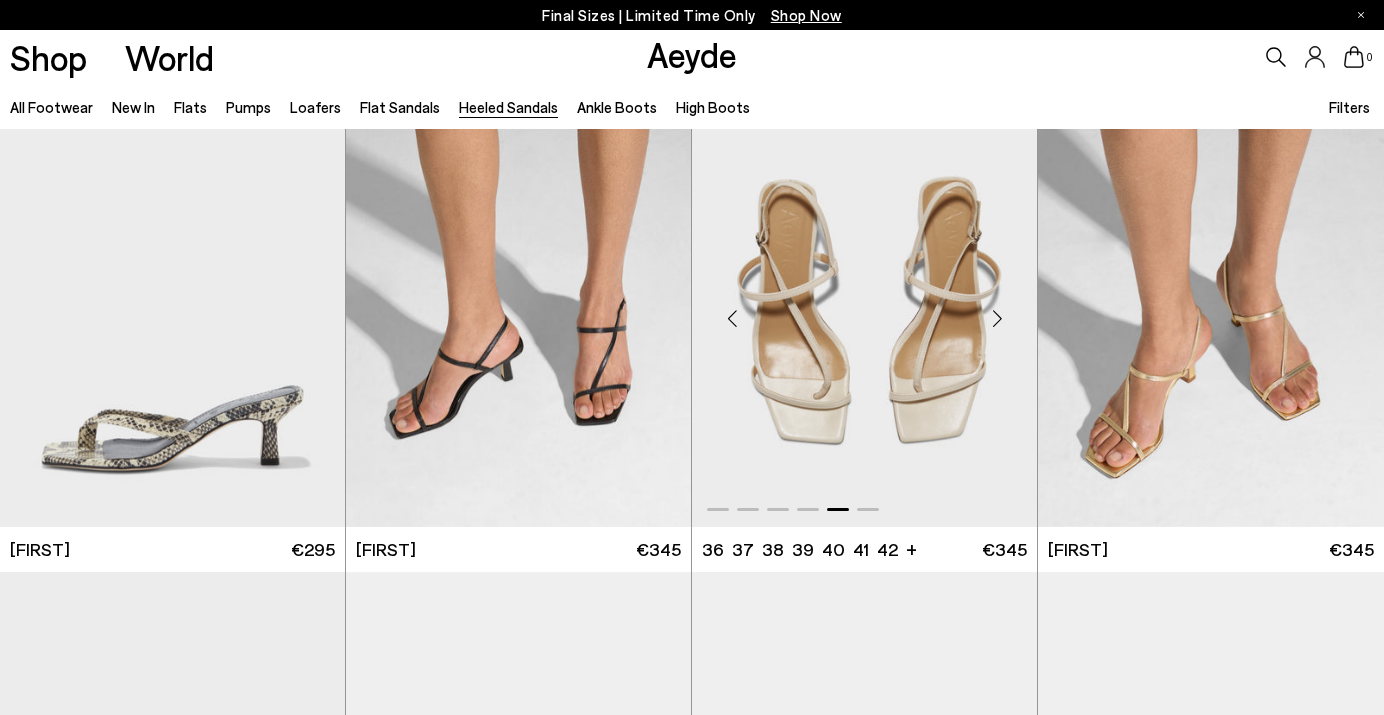 click at bounding box center [997, 318] 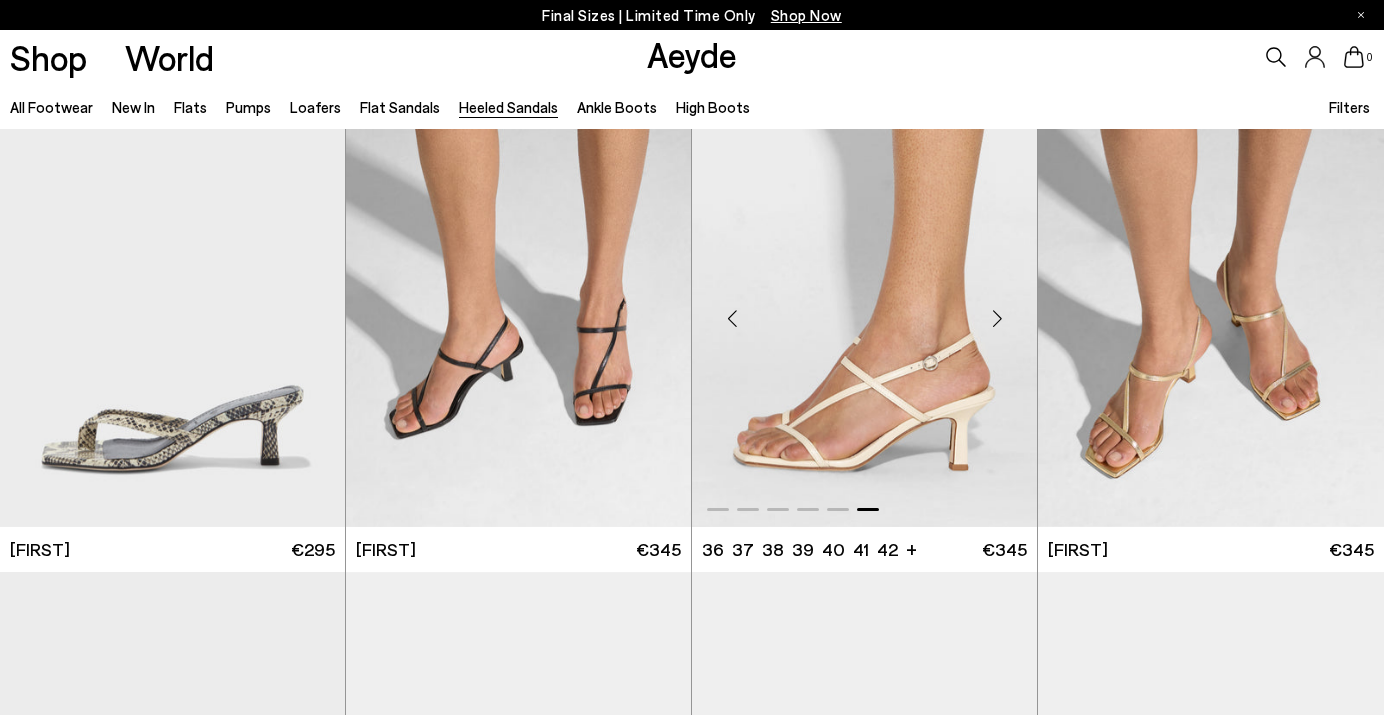 click at bounding box center [997, 318] 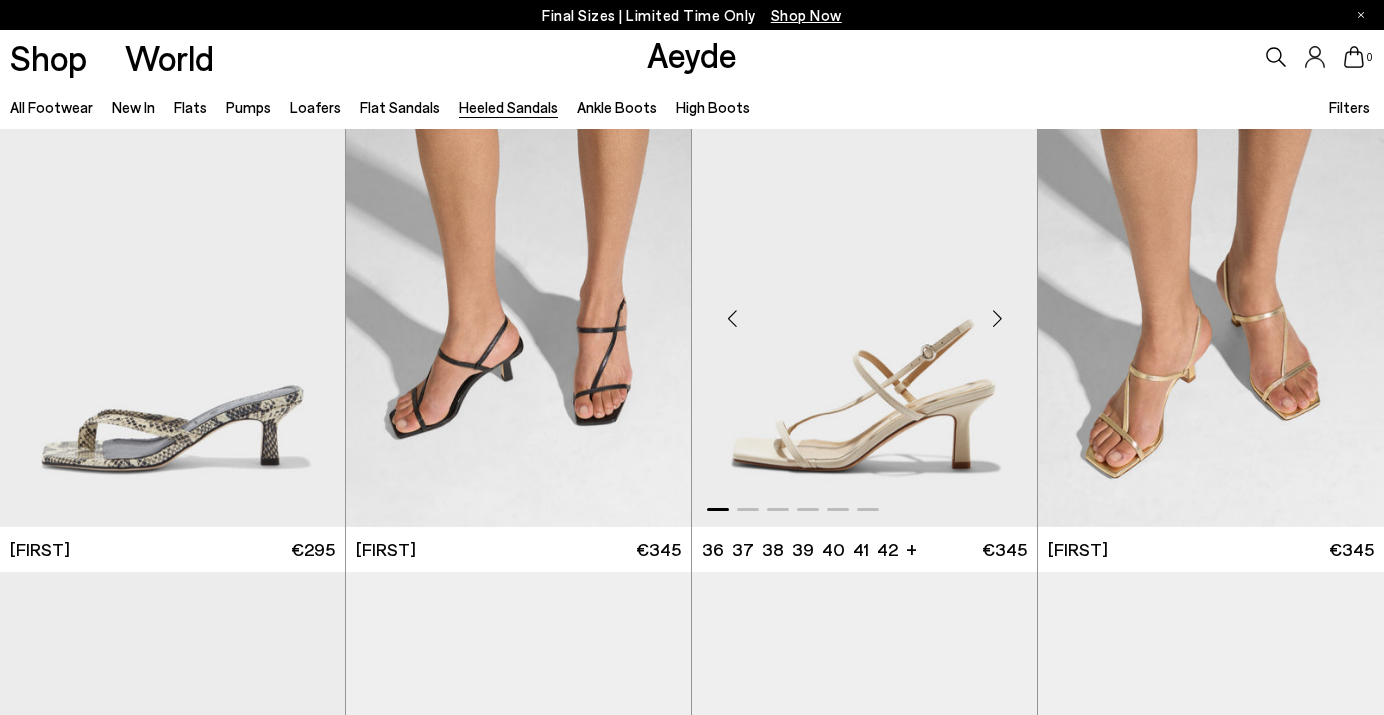 click at bounding box center [997, 318] 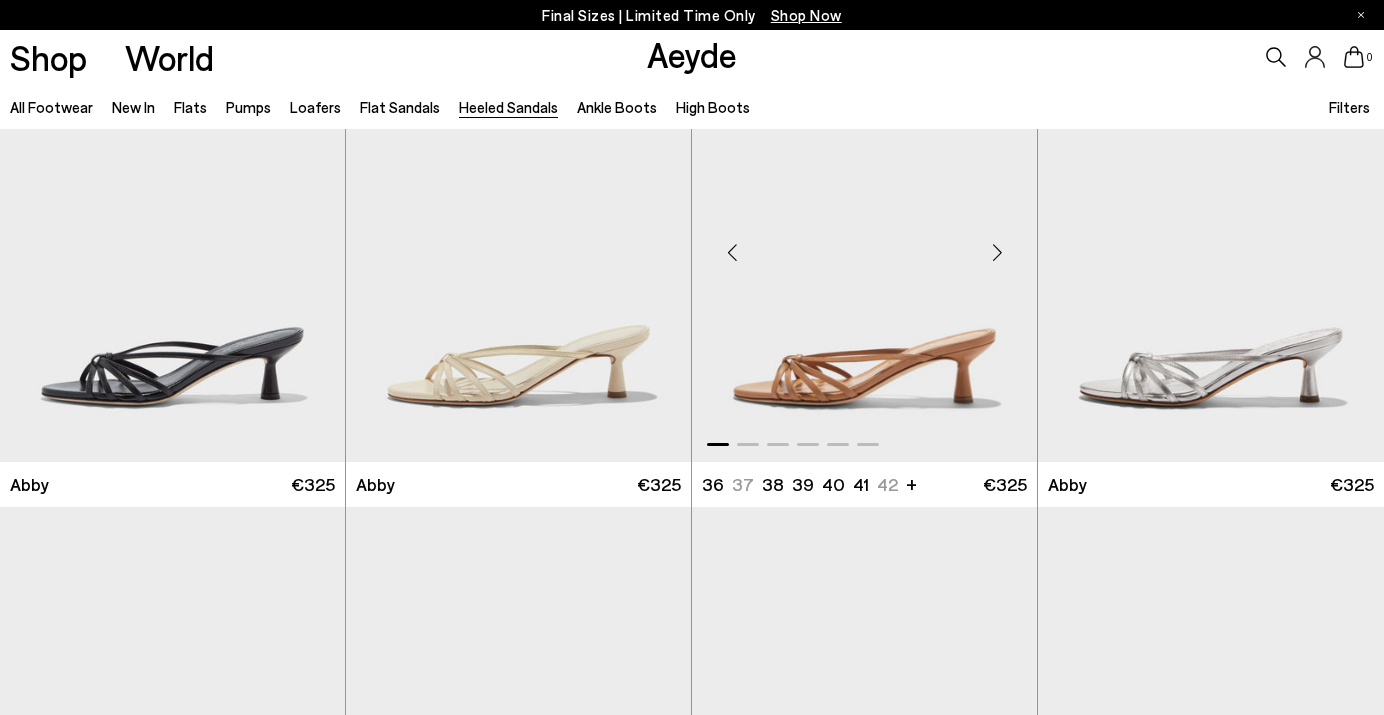 scroll, scrollTop: 1973, scrollLeft: 0, axis: vertical 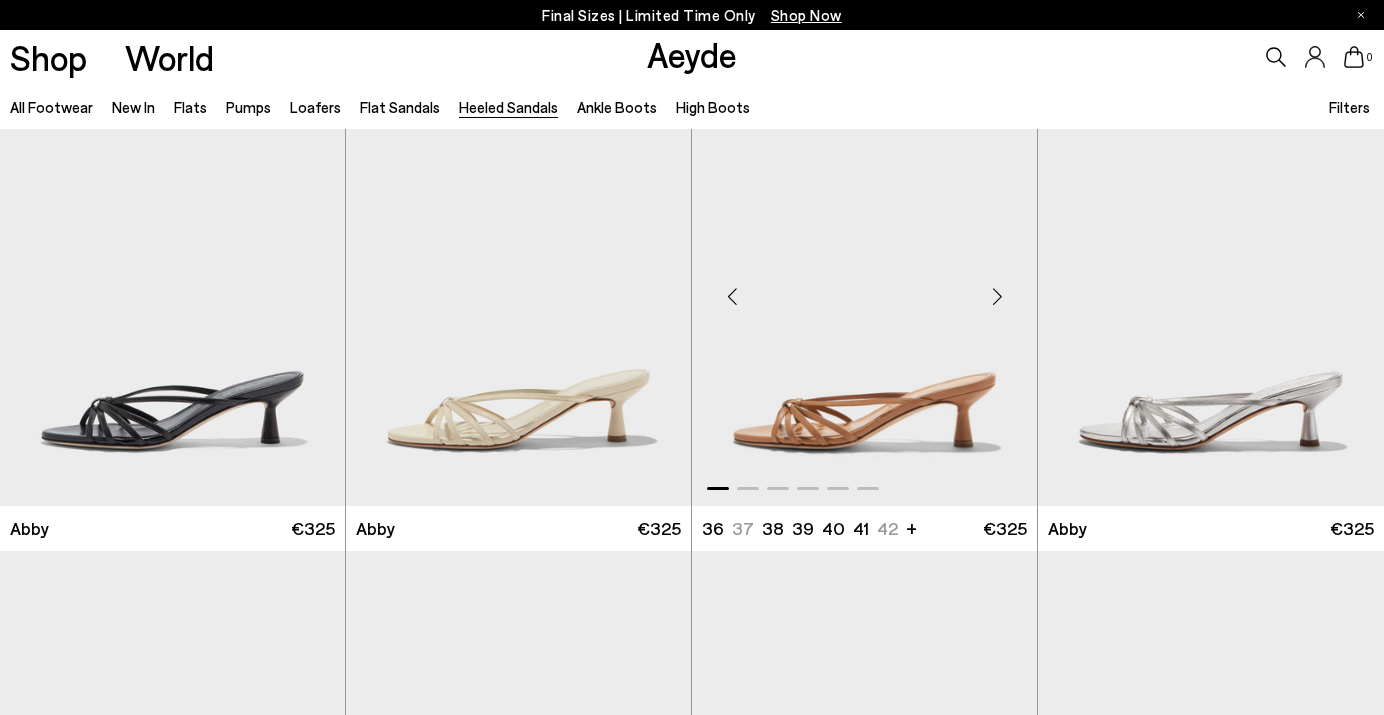 click at bounding box center (997, 297) 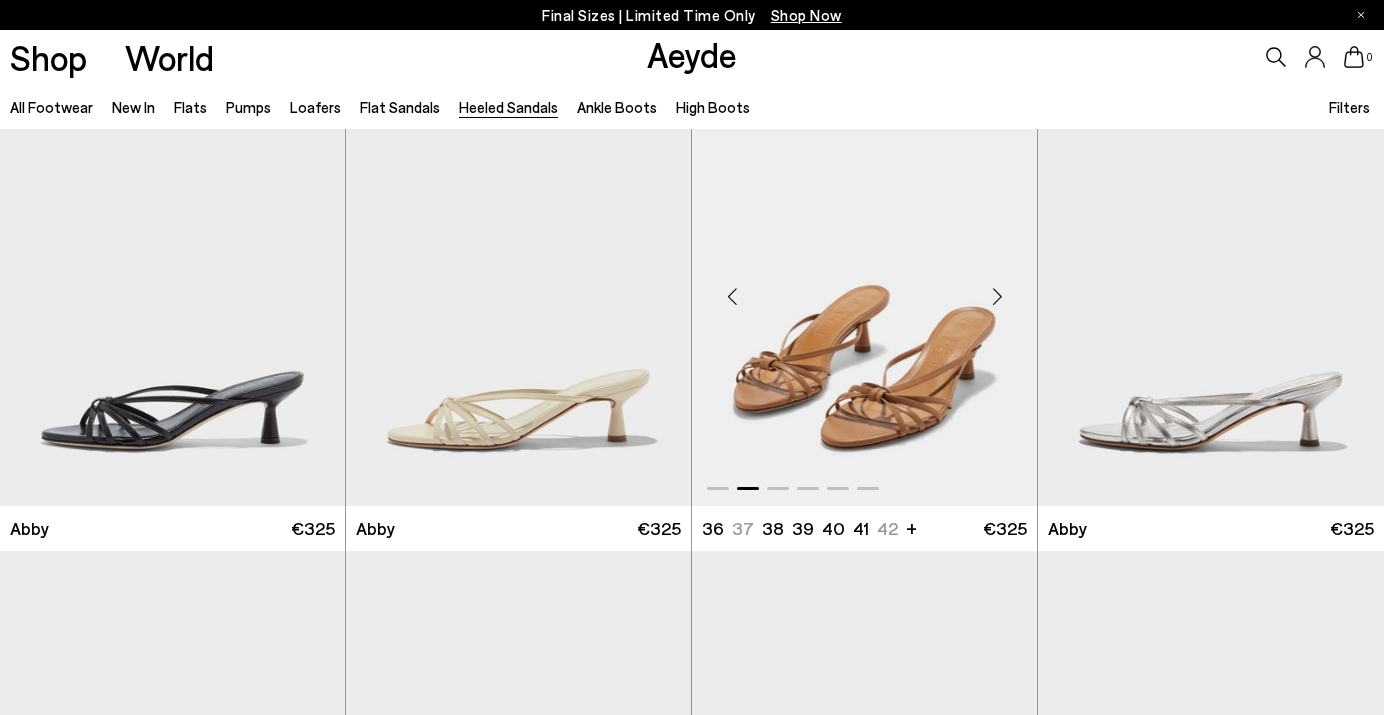 click at bounding box center [997, 297] 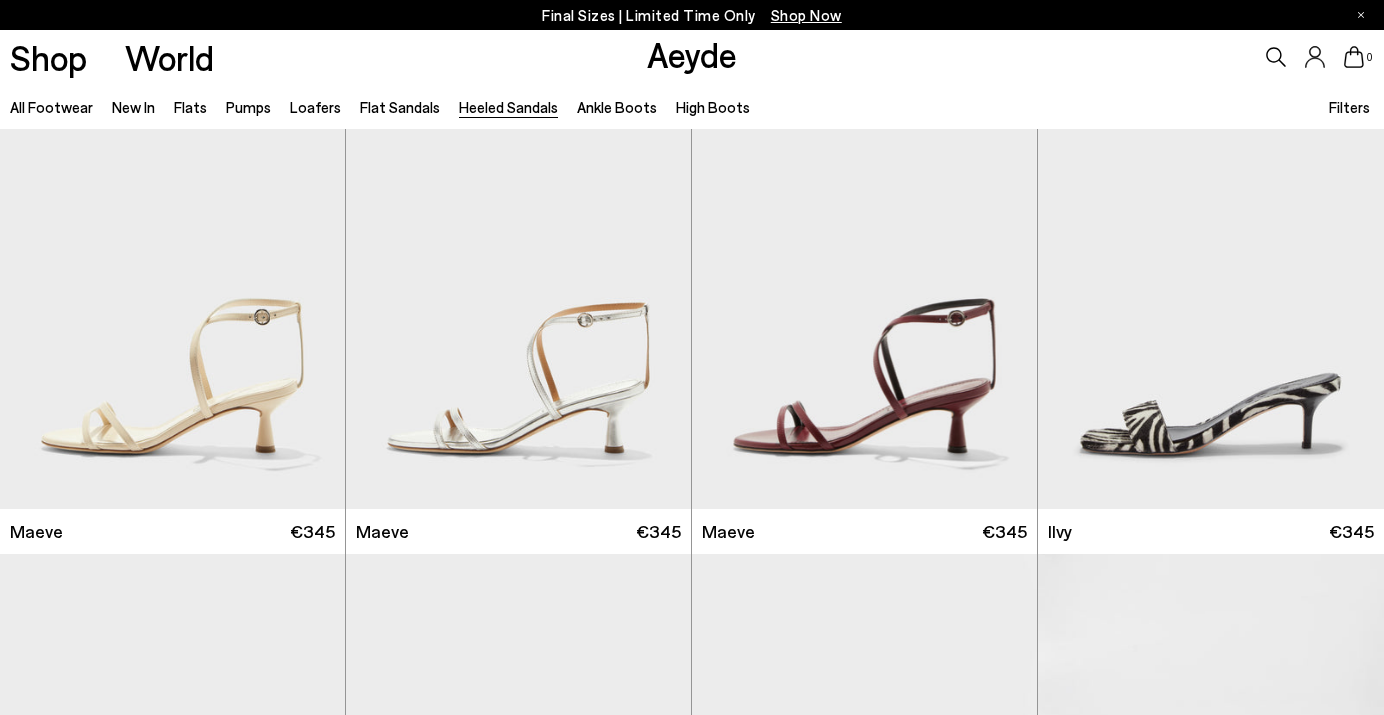 scroll, scrollTop: 2455, scrollLeft: 0, axis: vertical 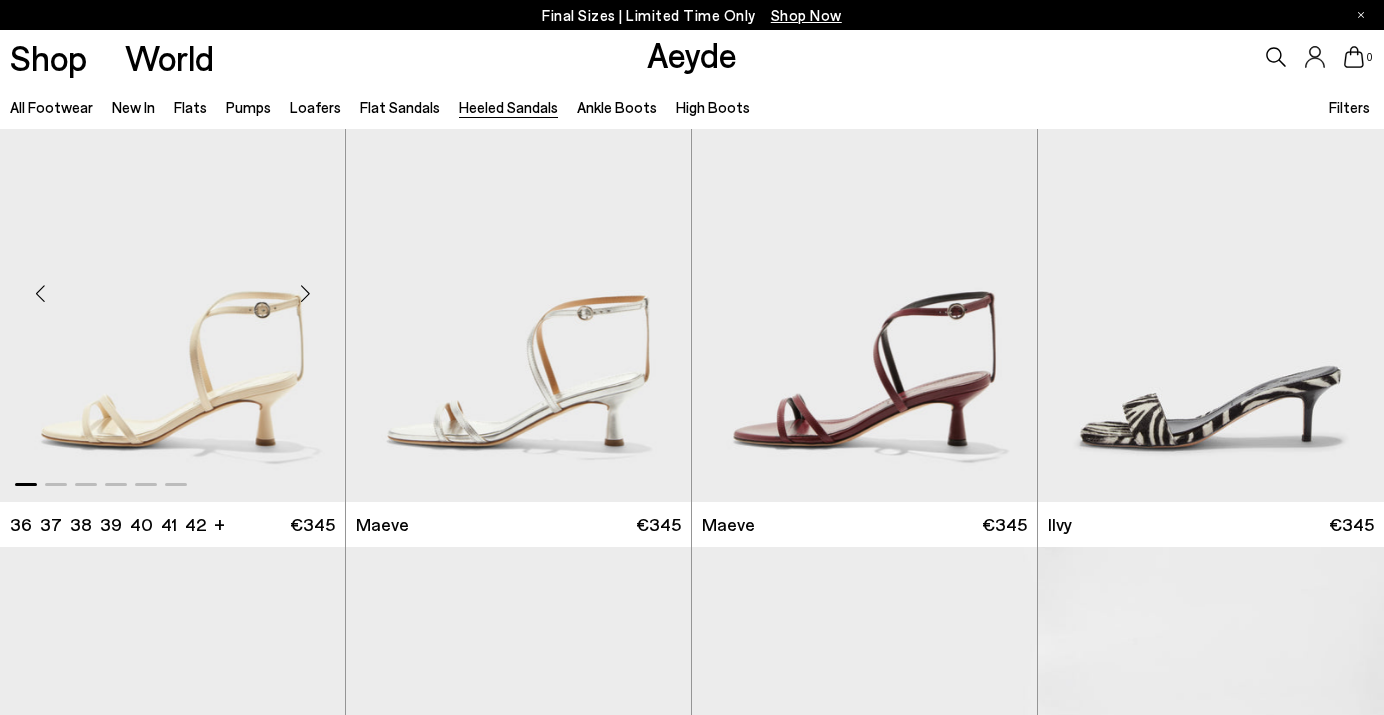 click at bounding box center (305, 293) 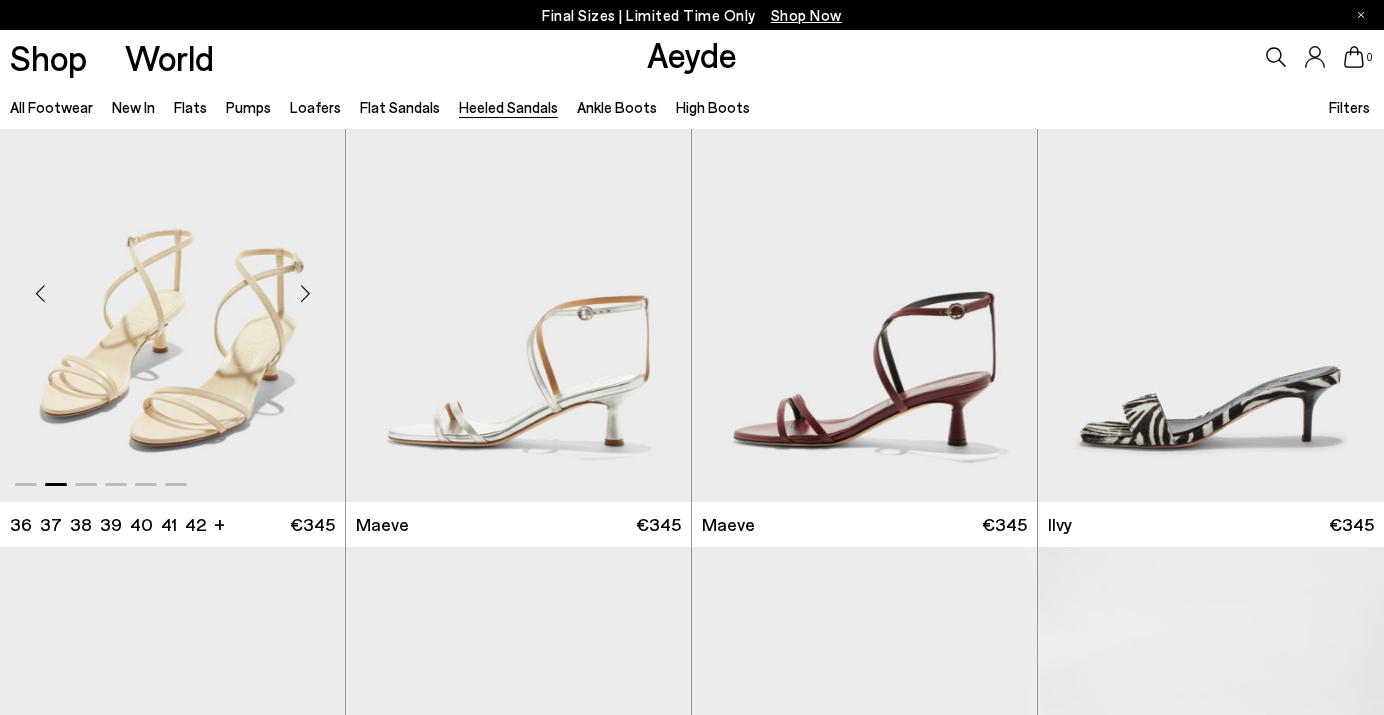 click at bounding box center (305, 293) 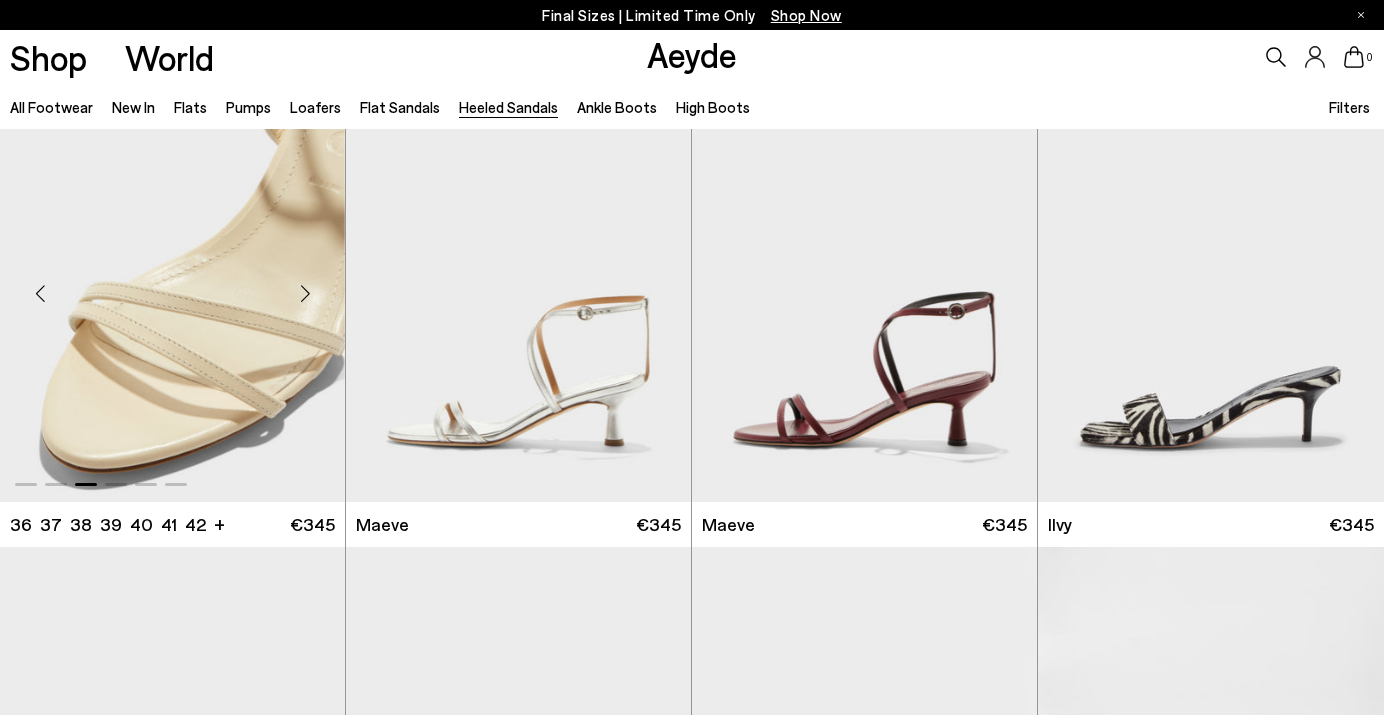 click at bounding box center (305, 293) 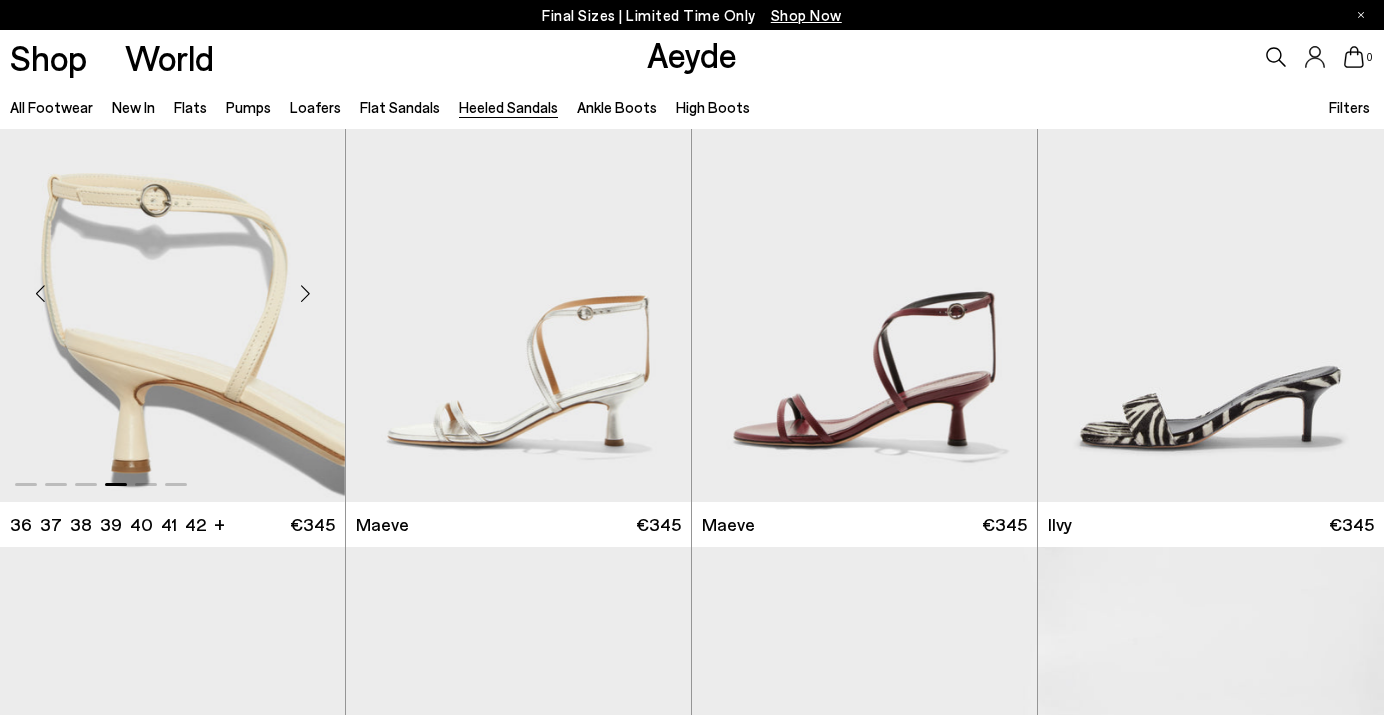 click at bounding box center [305, 293] 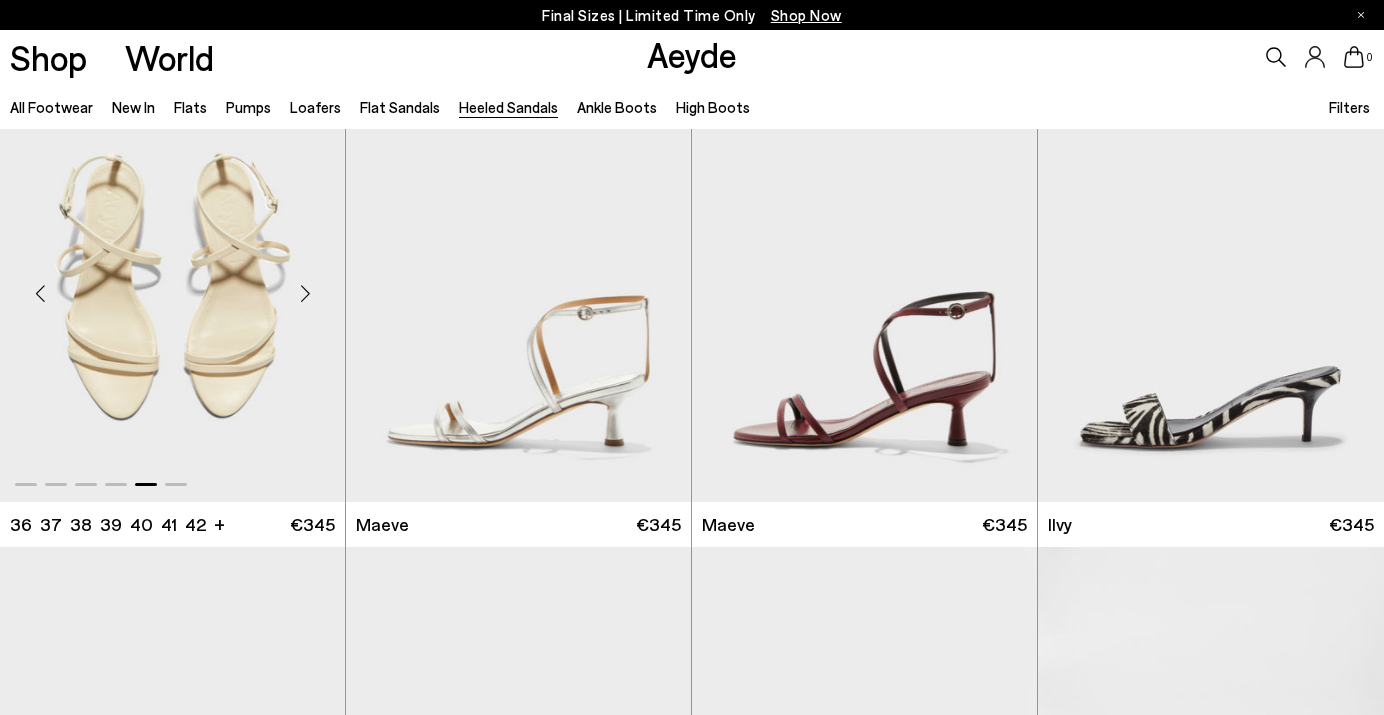 click at bounding box center [305, 293] 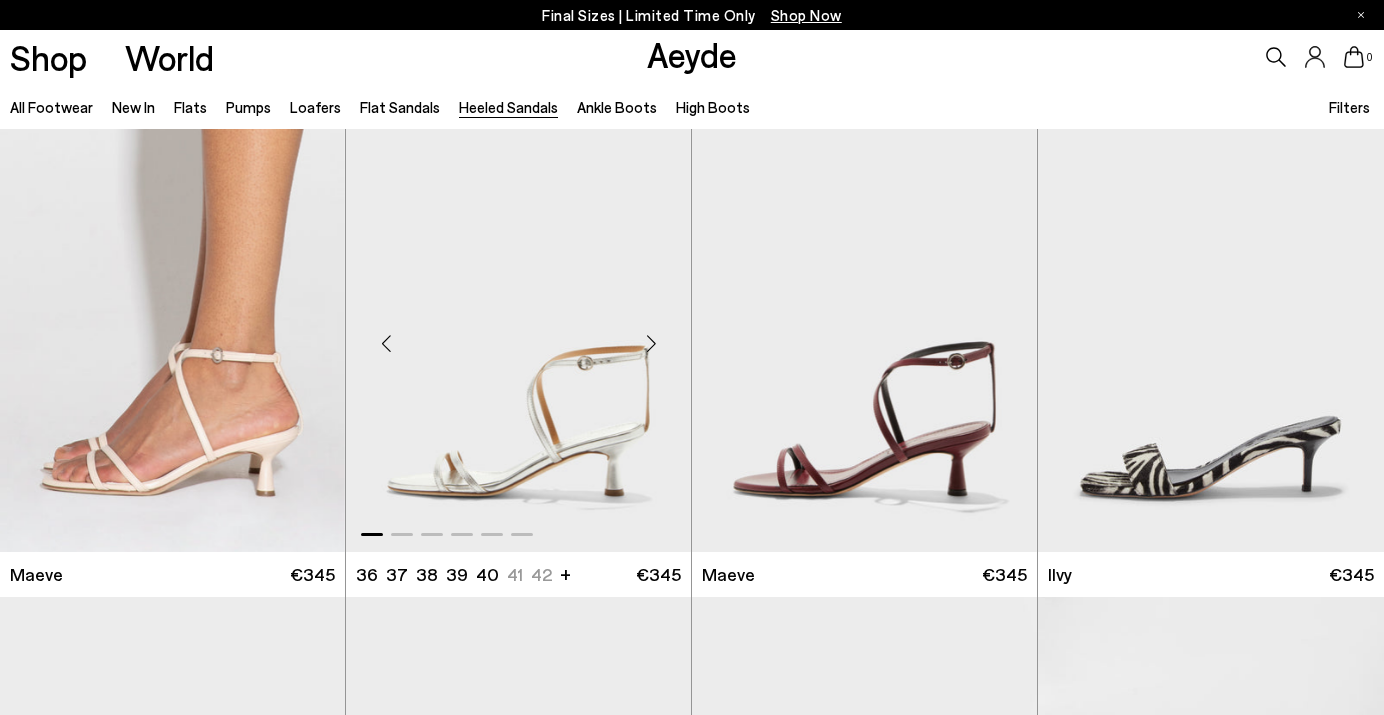scroll, scrollTop: 2408, scrollLeft: 0, axis: vertical 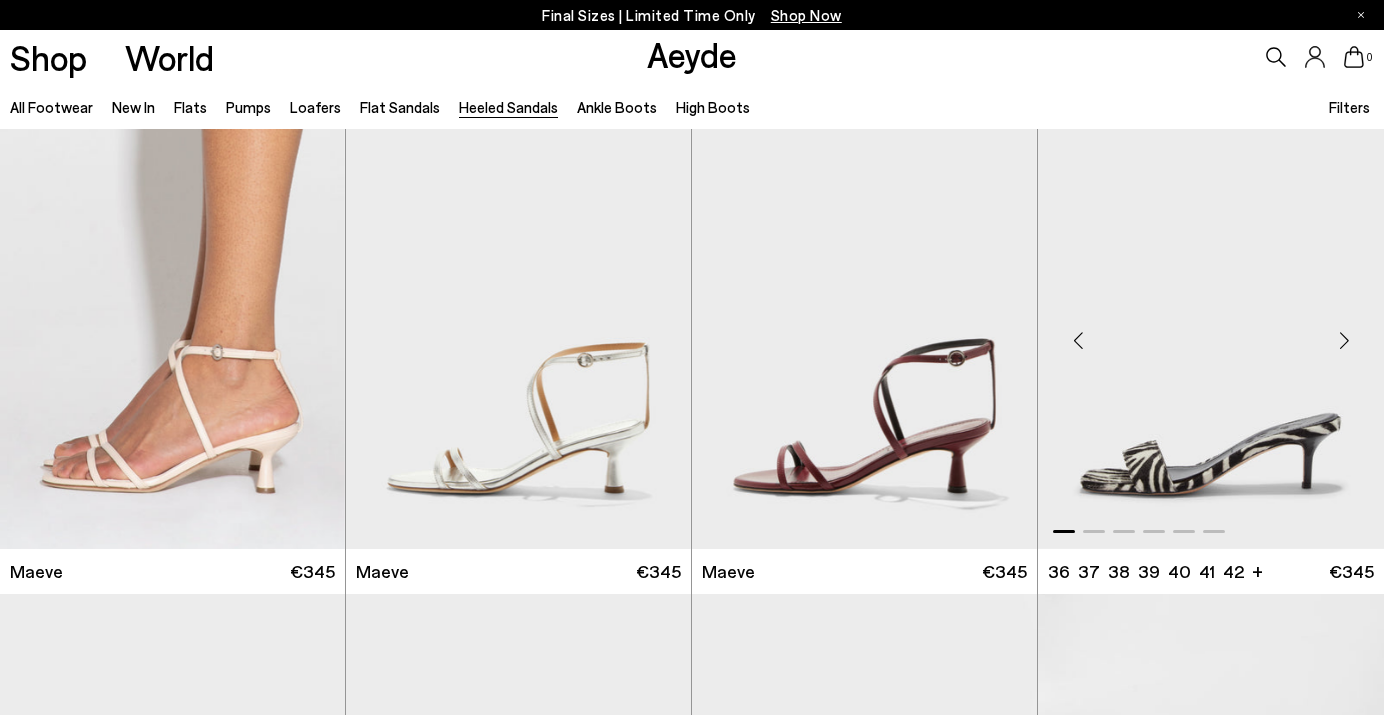 click at bounding box center [1344, 340] 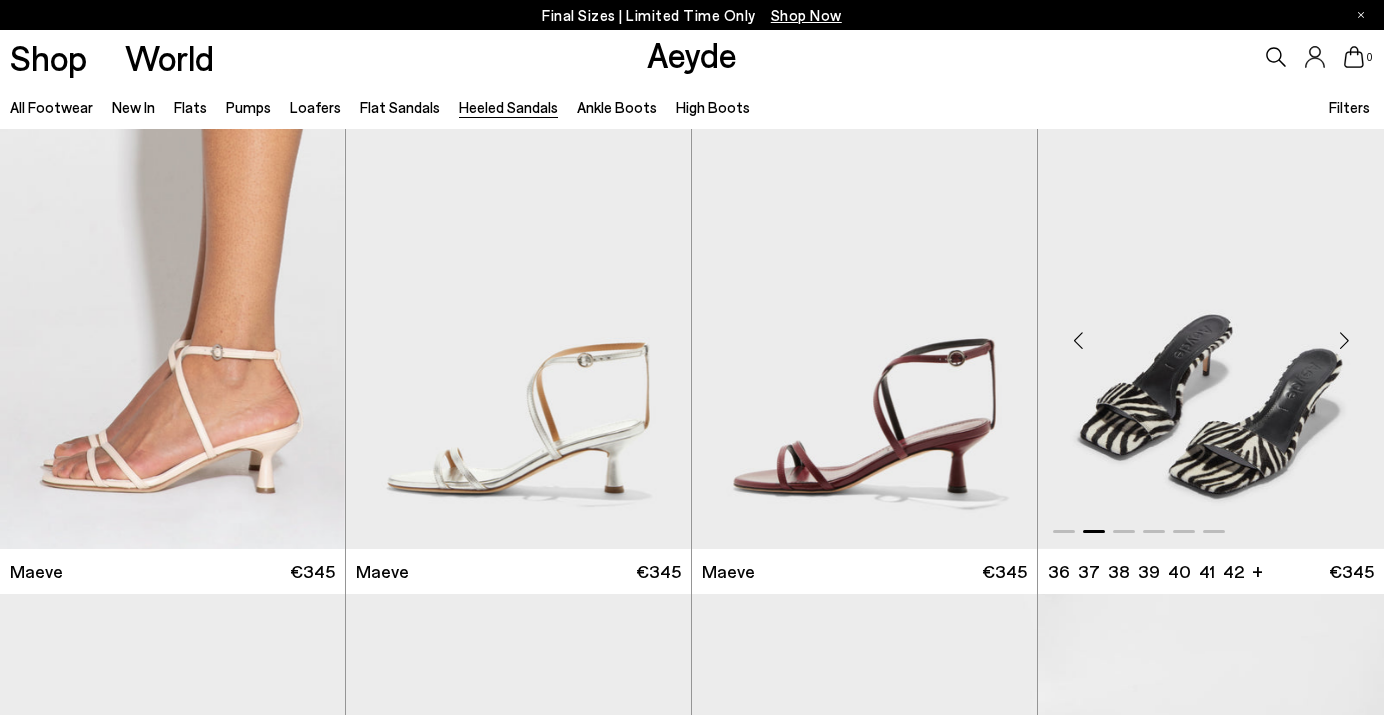 click at bounding box center [1344, 340] 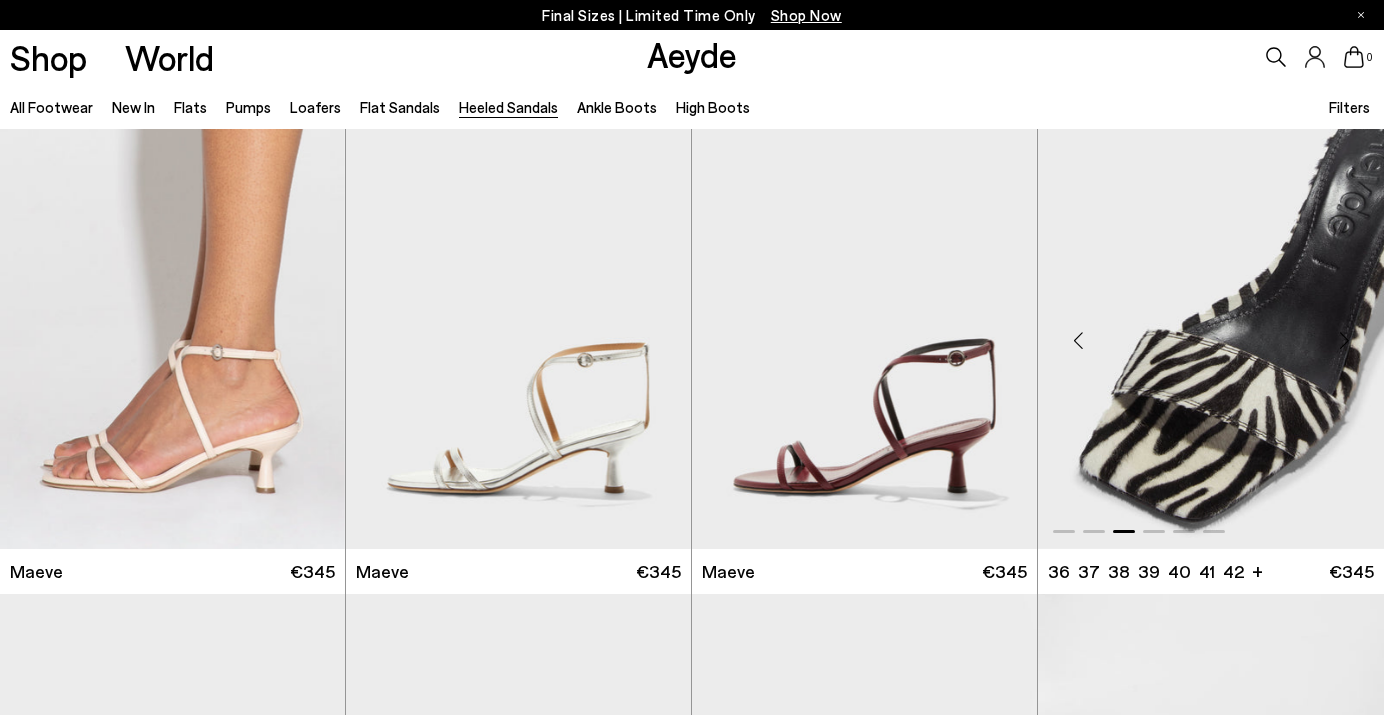 click at bounding box center [1344, 340] 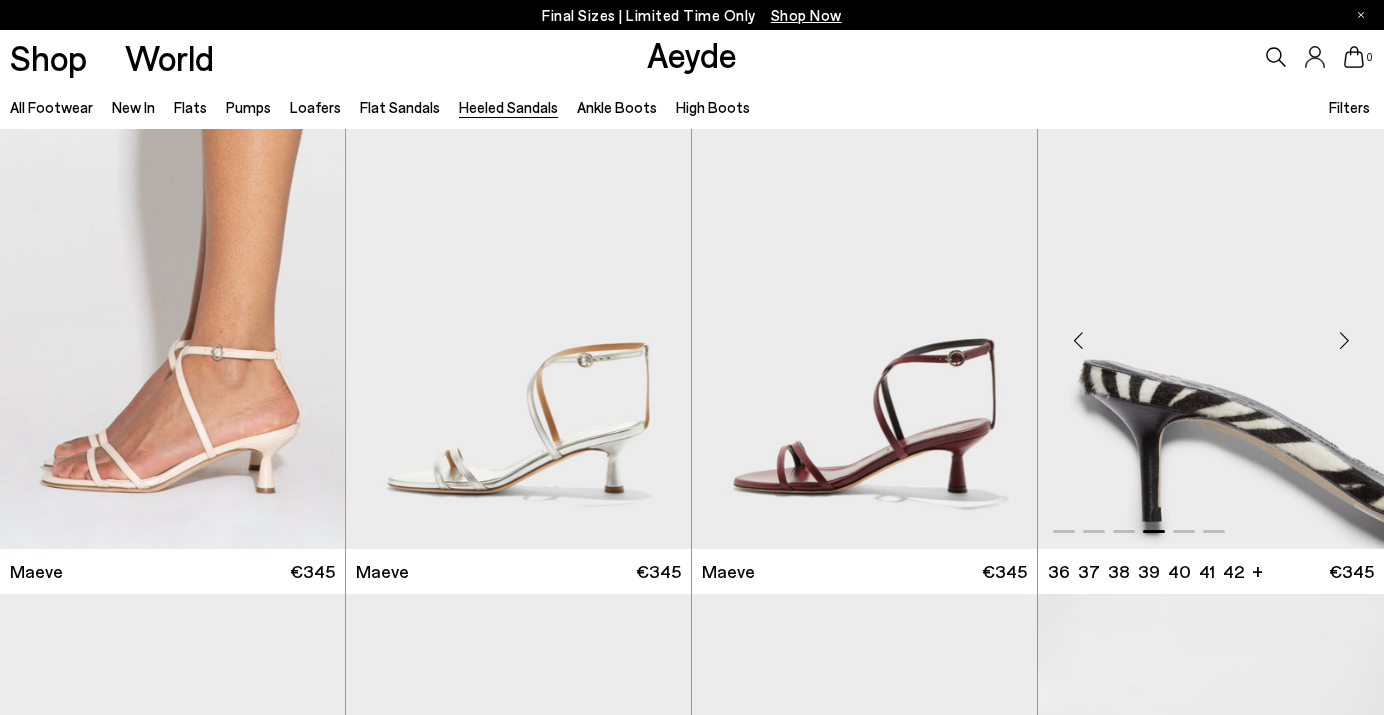 click at bounding box center [1344, 340] 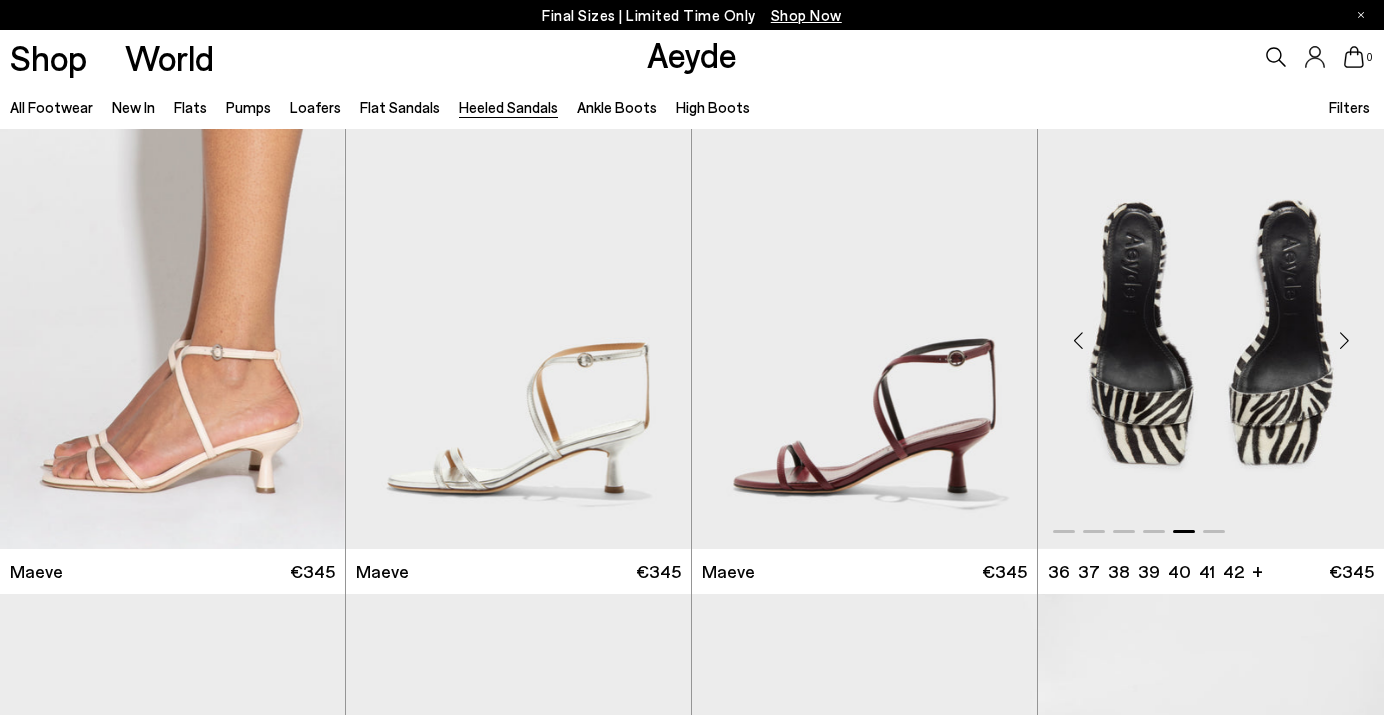 click at bounding box center [1344, 340] 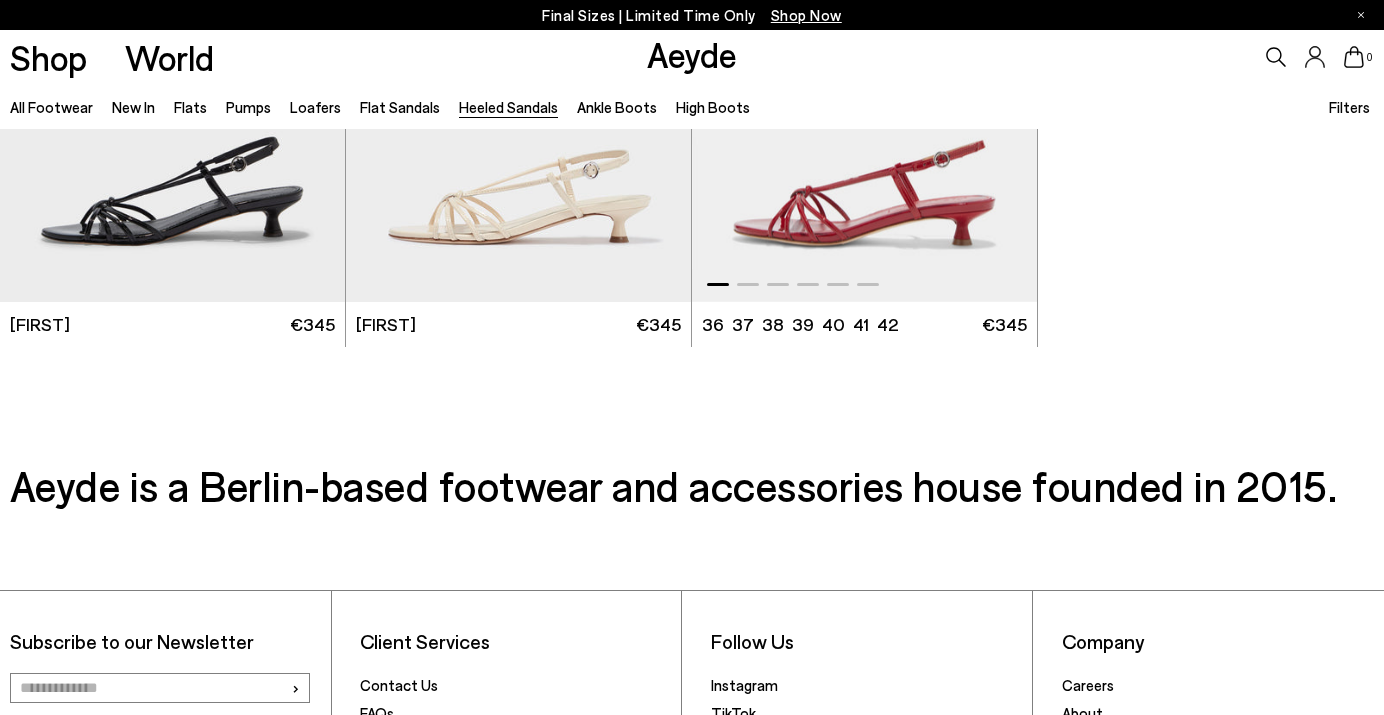 scroll, scrollTop: 4569, scrollLeft: 0, axis: vertical 